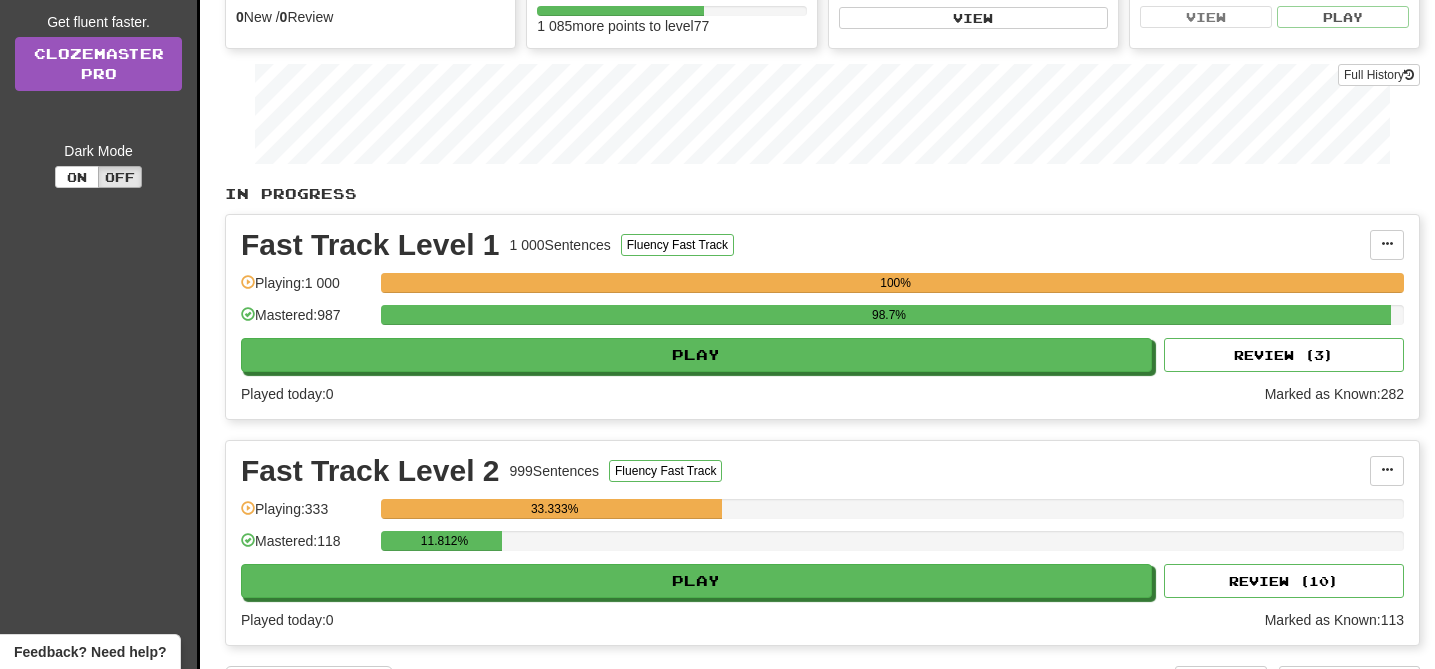 scroll, scrollTop: 248, scrollLeft: 0, axis: vertical 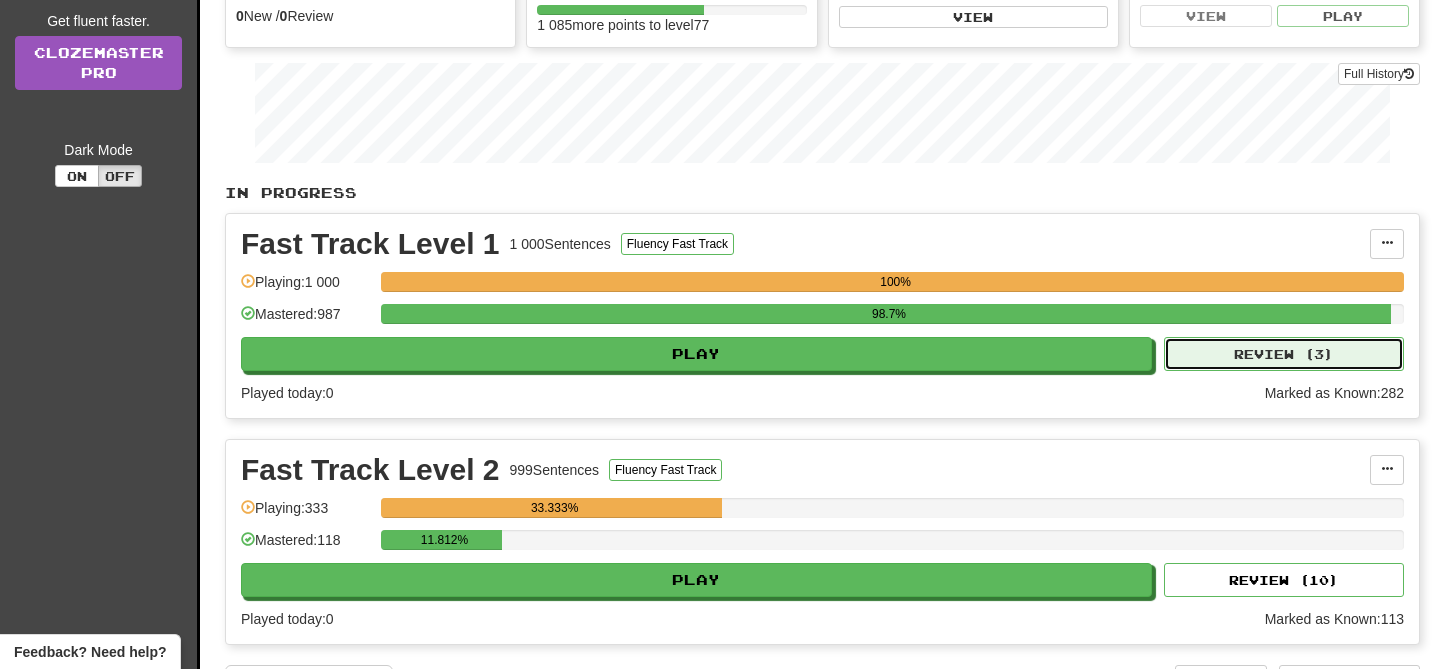click on "Review ( 3 )" at bounding box center (1284, 354) 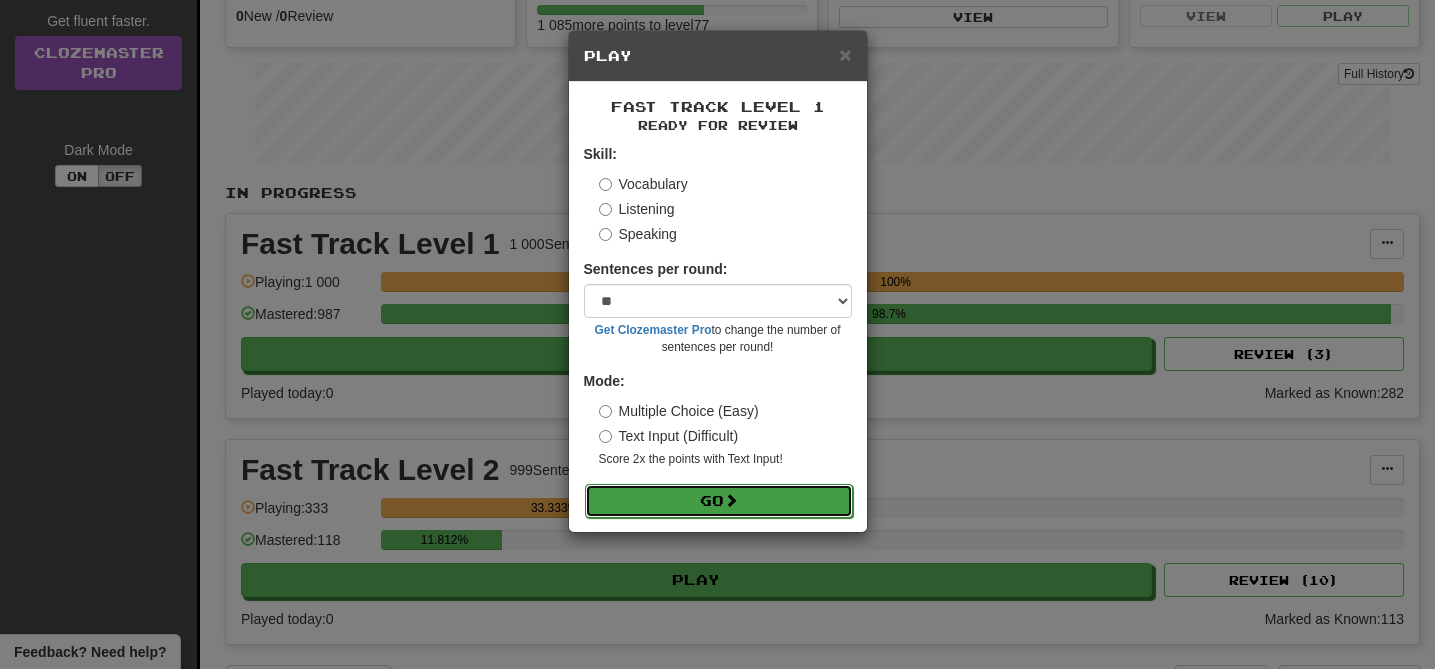 click on "Go" at bounding box center [719, 501] 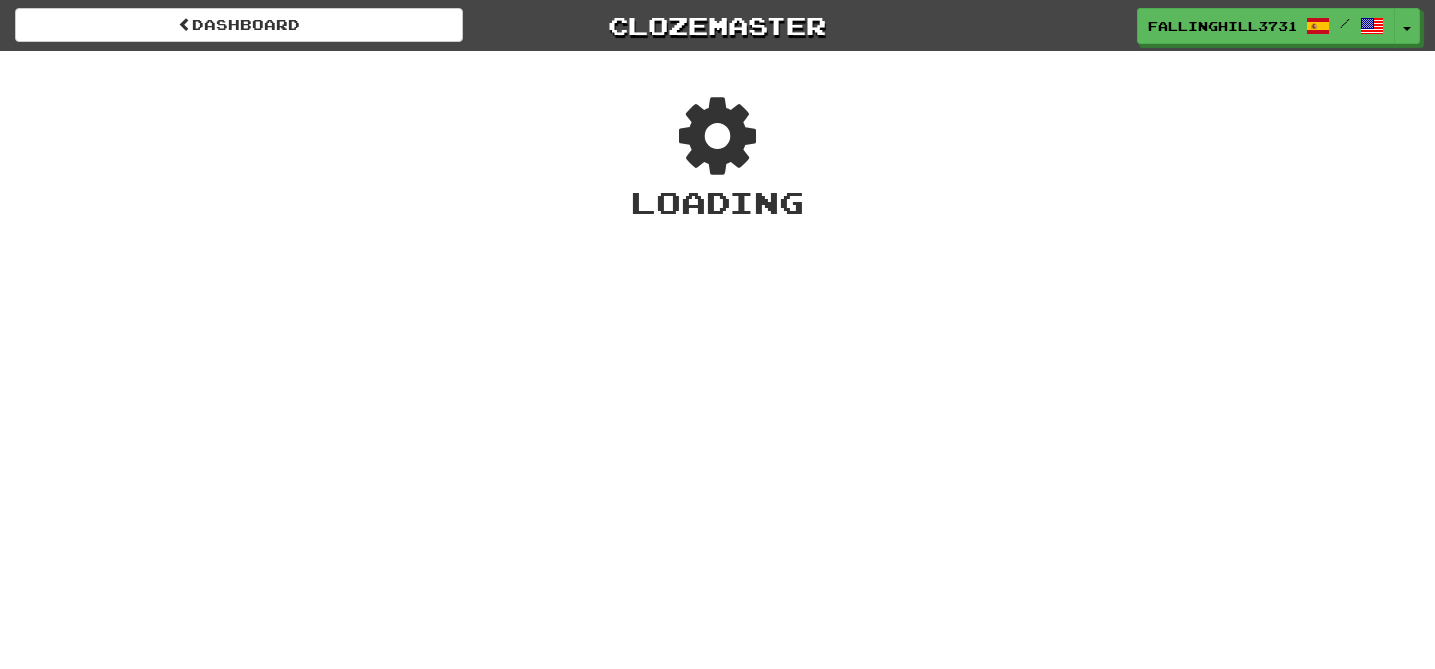 scroll, scrollTop: 0, scrollLeft: 0, axis: both 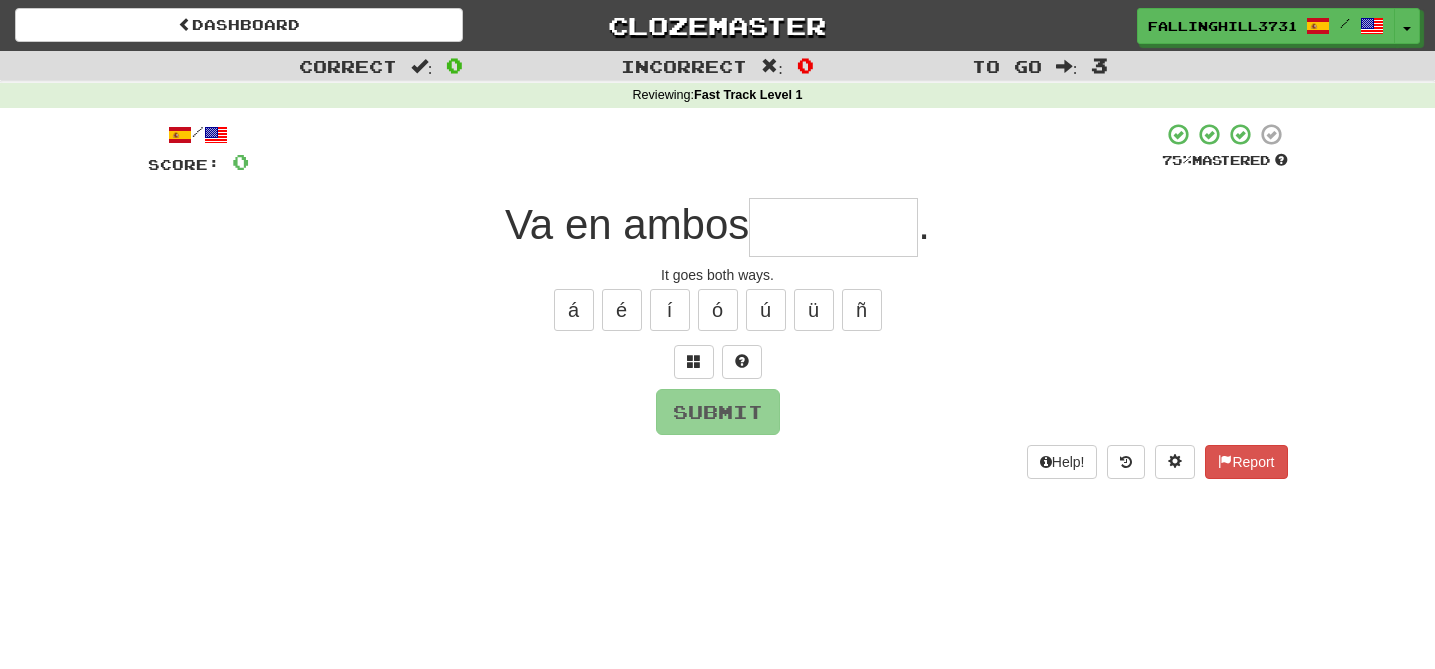 click at bounding box center [833, 227] 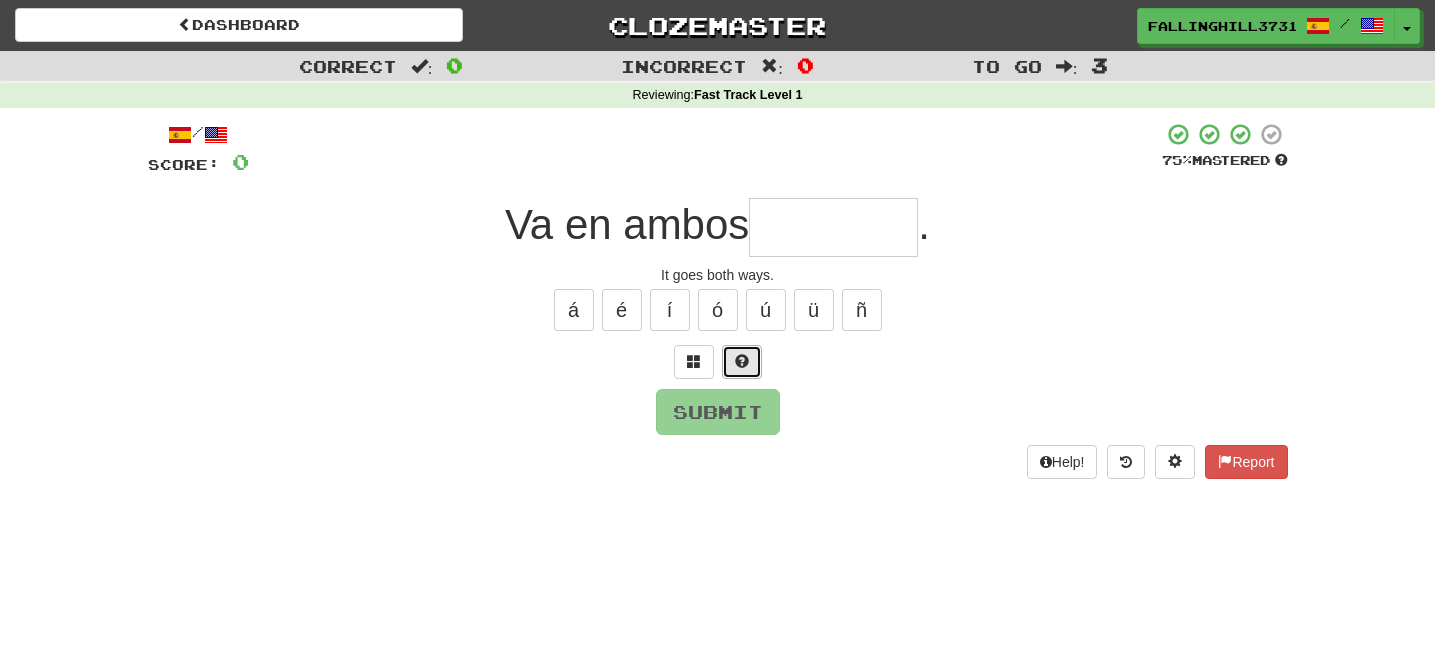 click at bounding box center (742, 362) 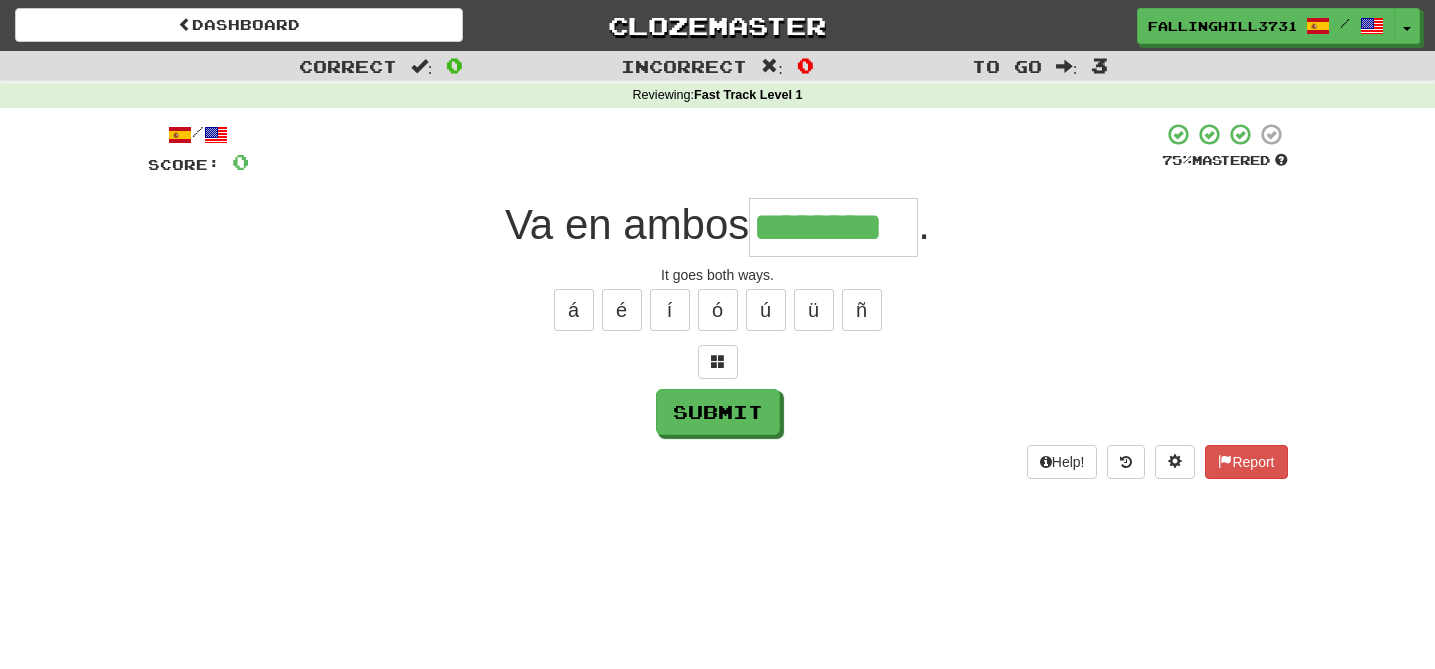 type on "********" 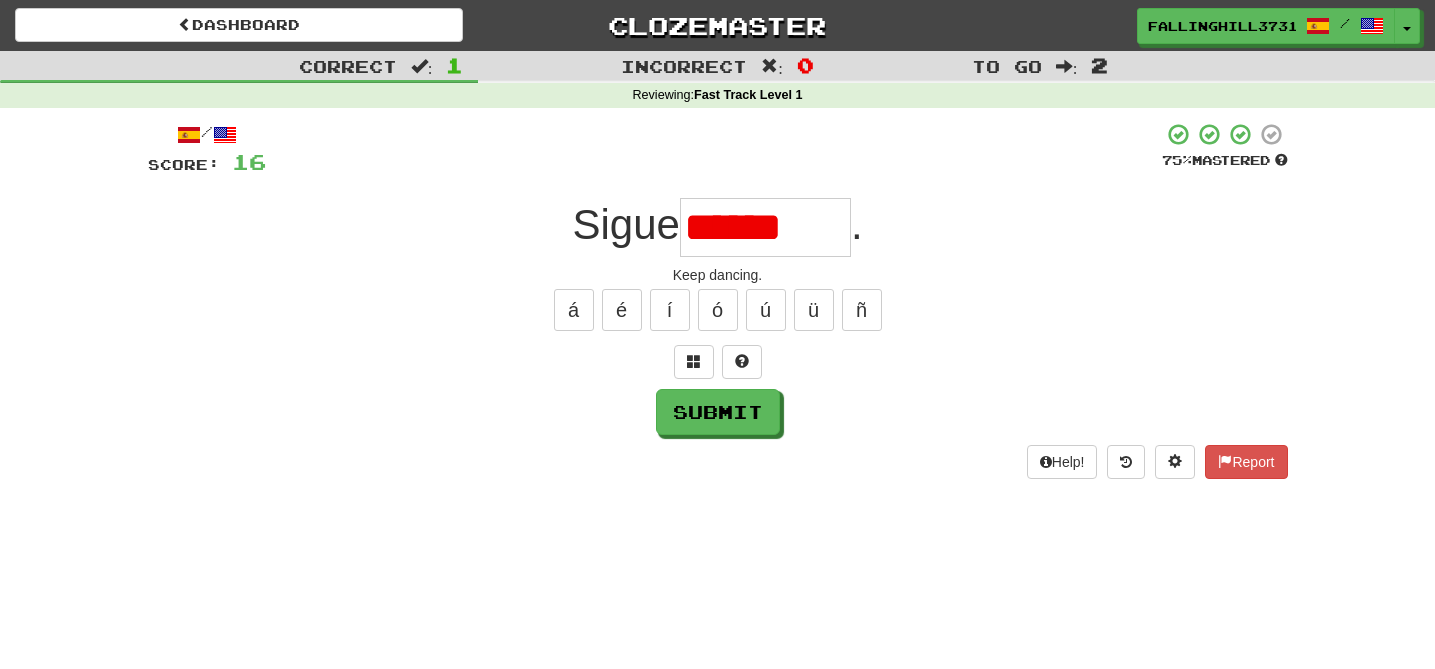 type on "********" 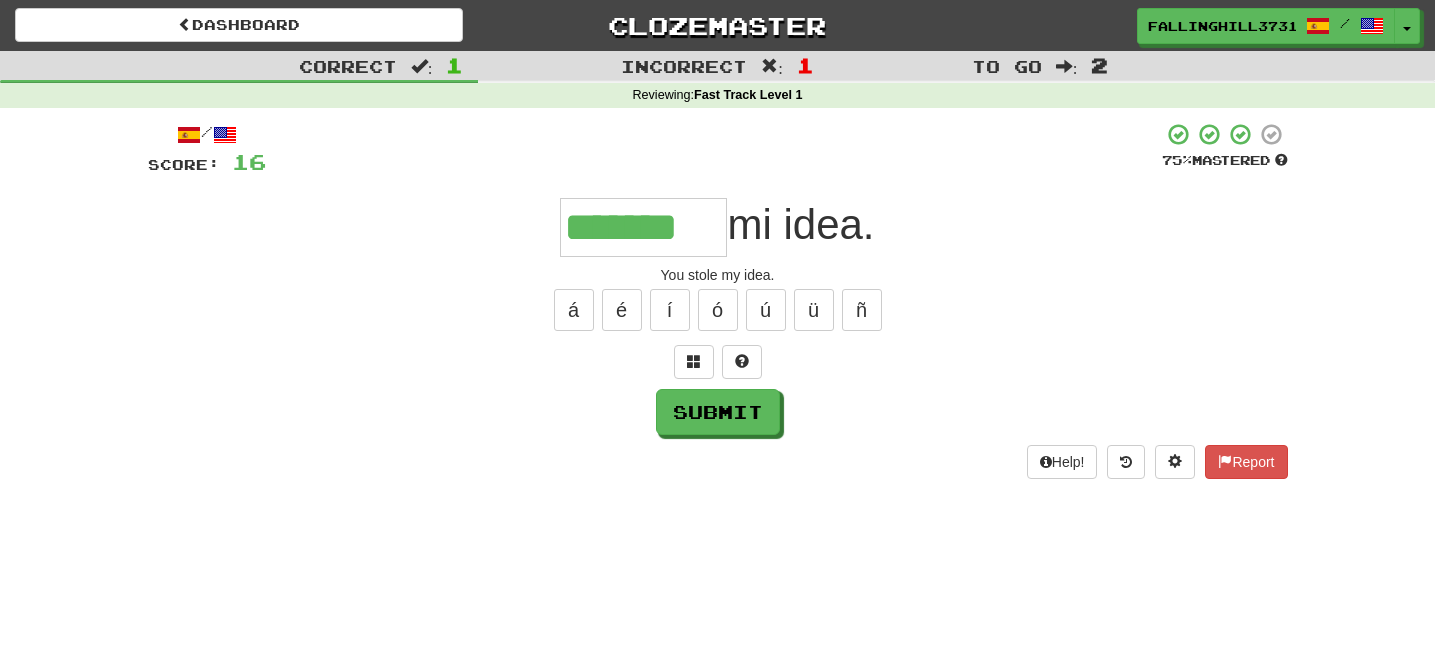 type on "*******" 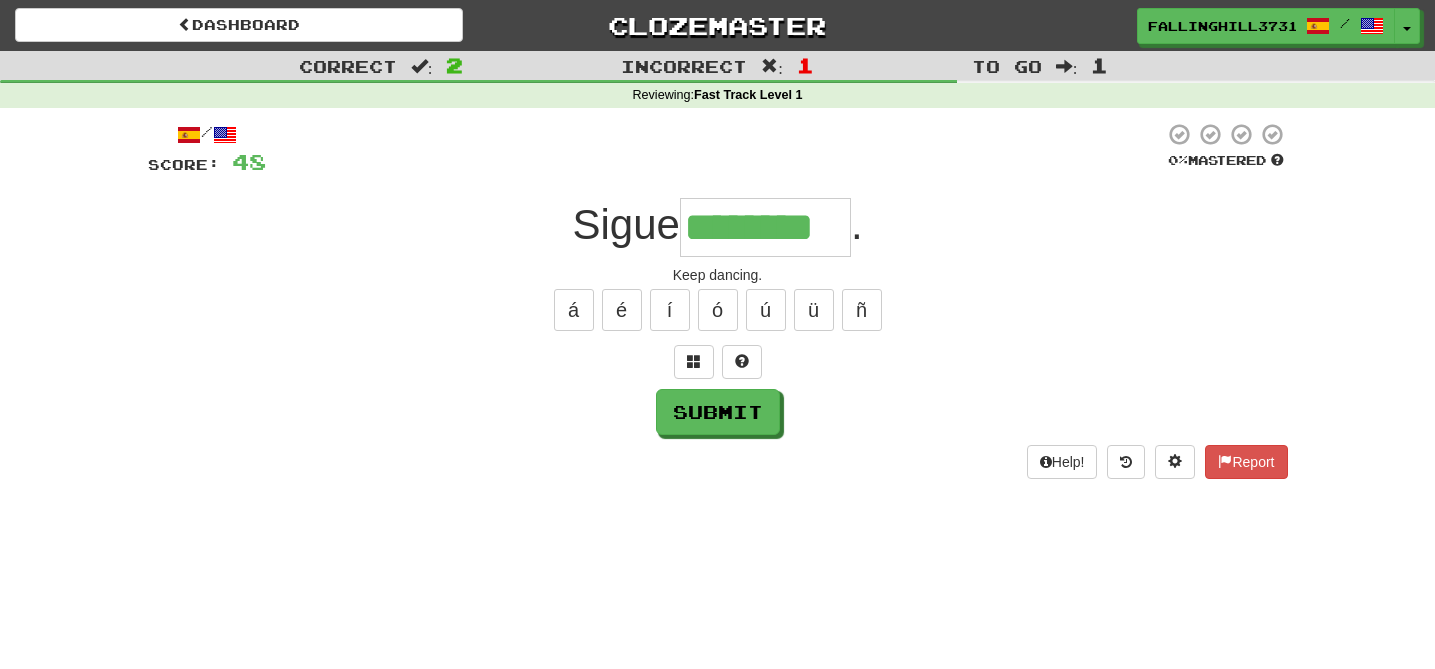 type on "********" 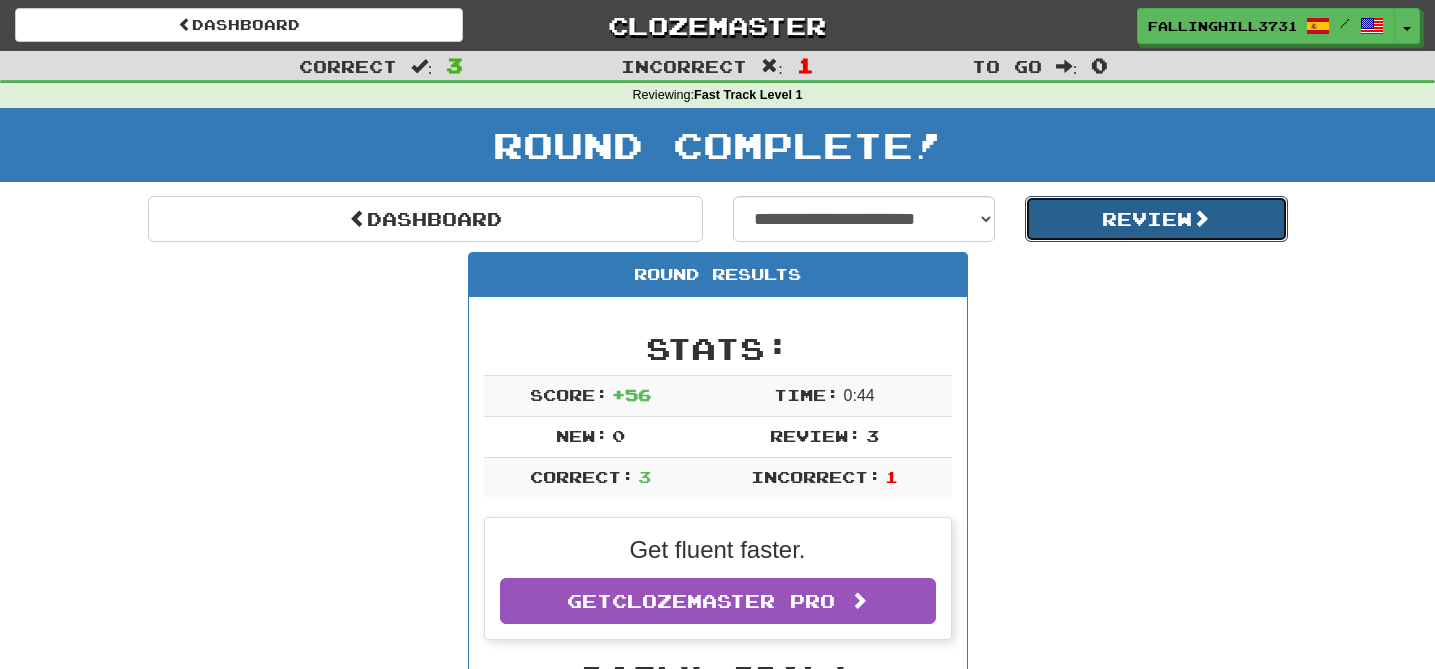 click on "Review" at bounding box center (1156, 219) 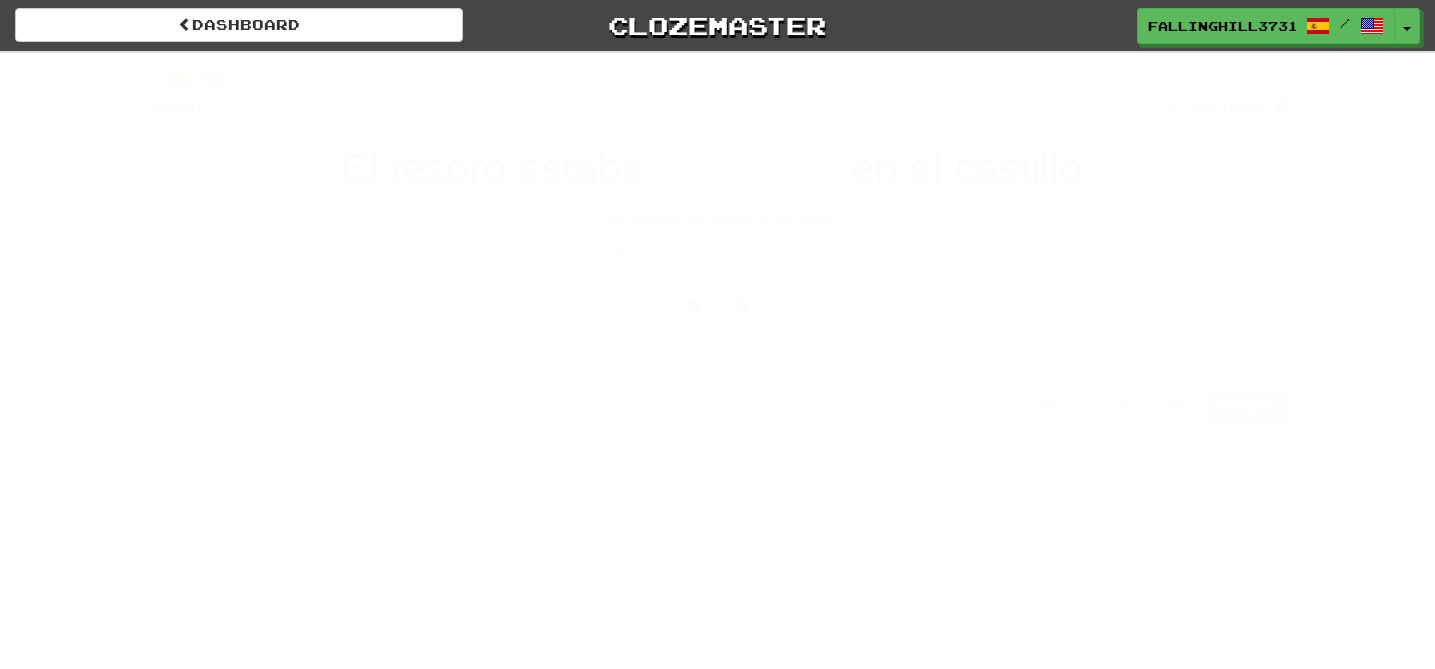 scroll, scrollTop: 0, scrollLeft: 0, axis: both 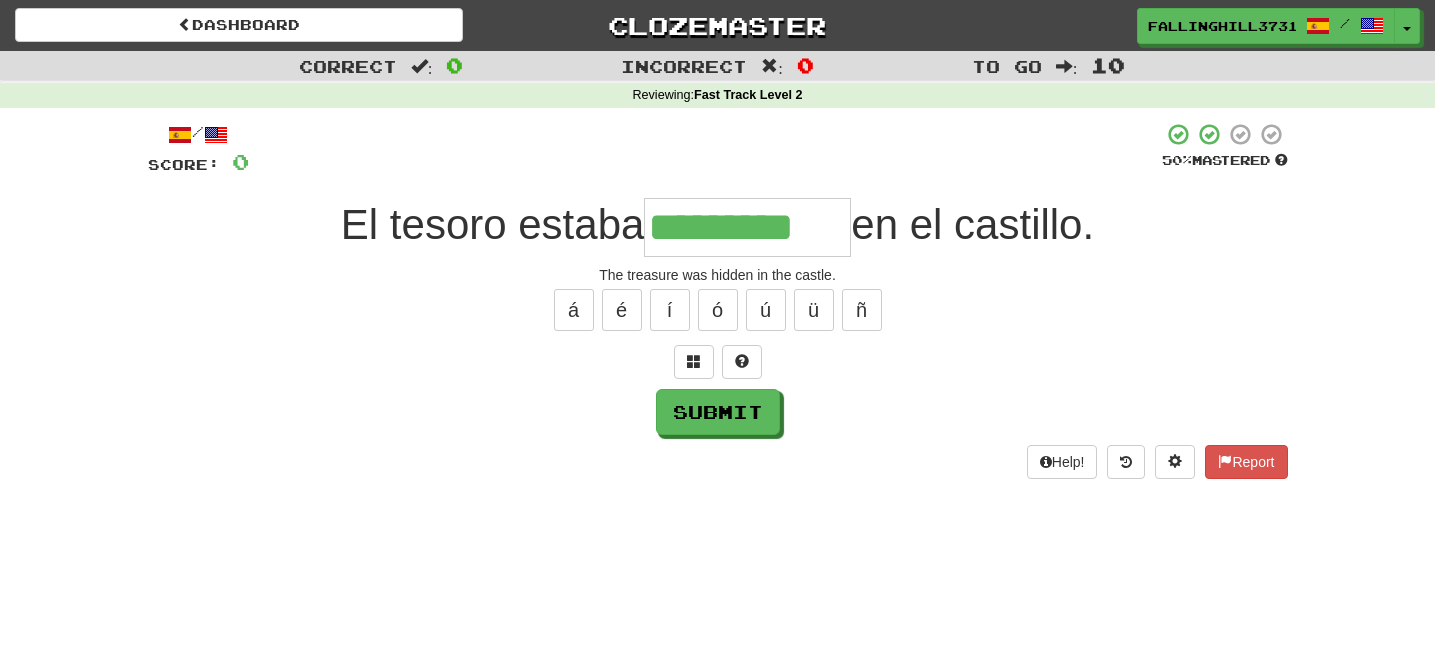 type on "*********" 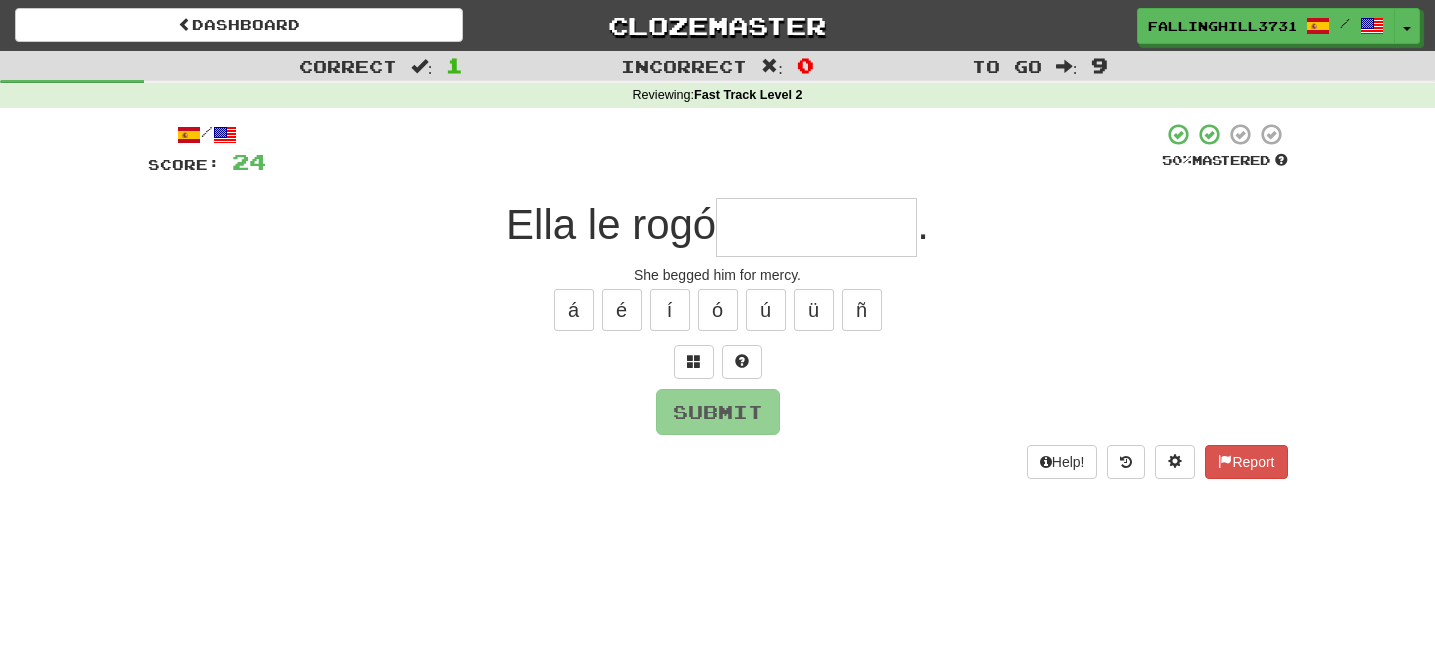 type on "*" 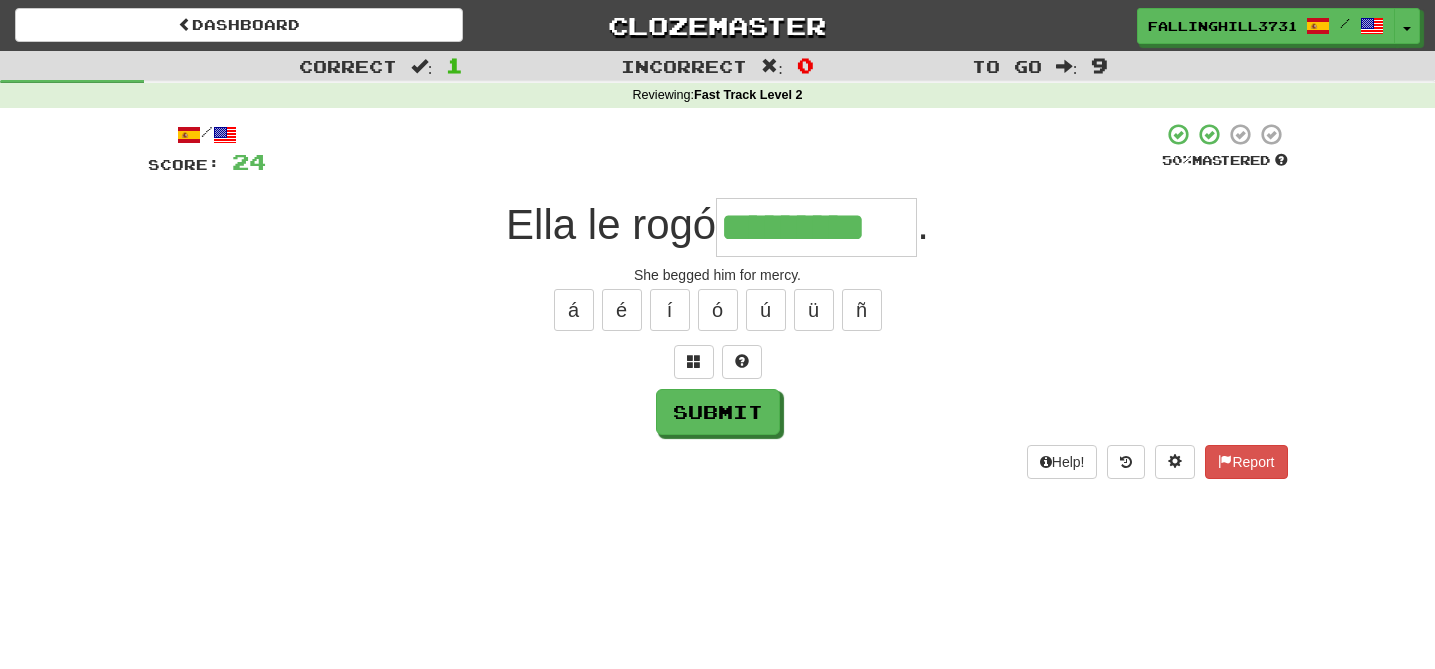 type on "*********" 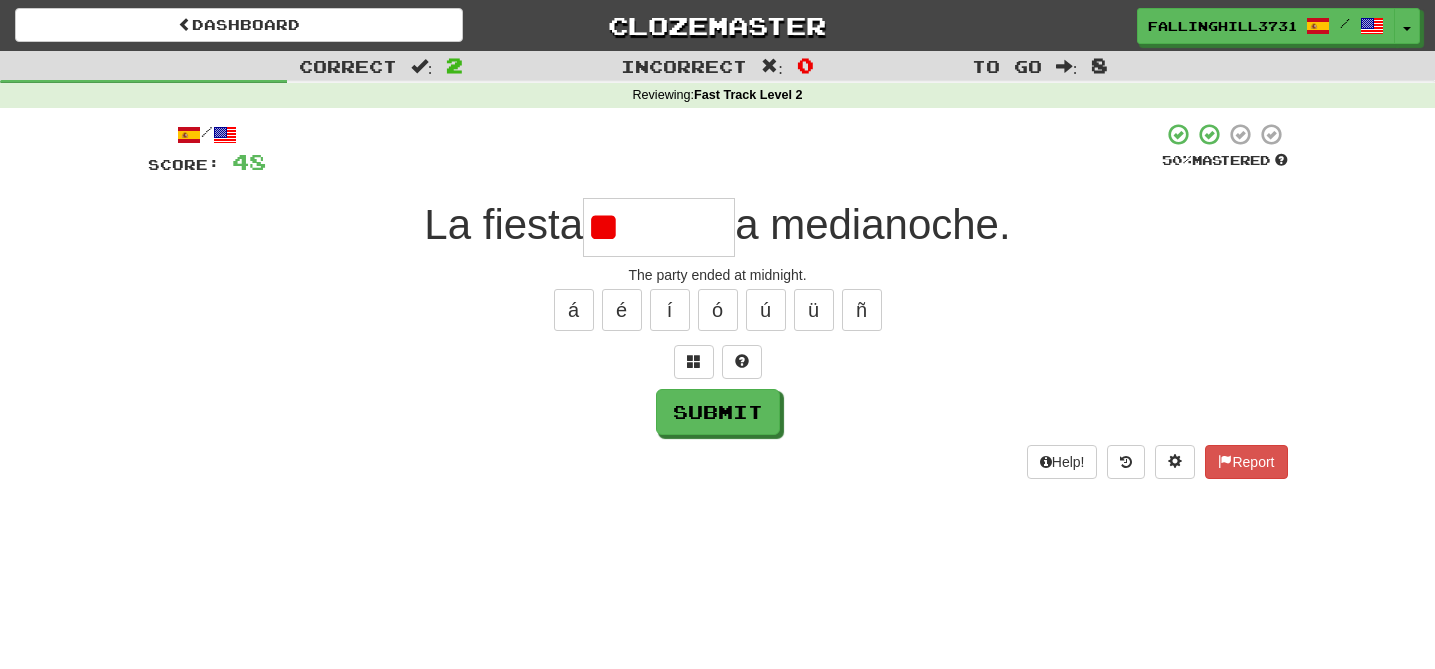 type on "*" 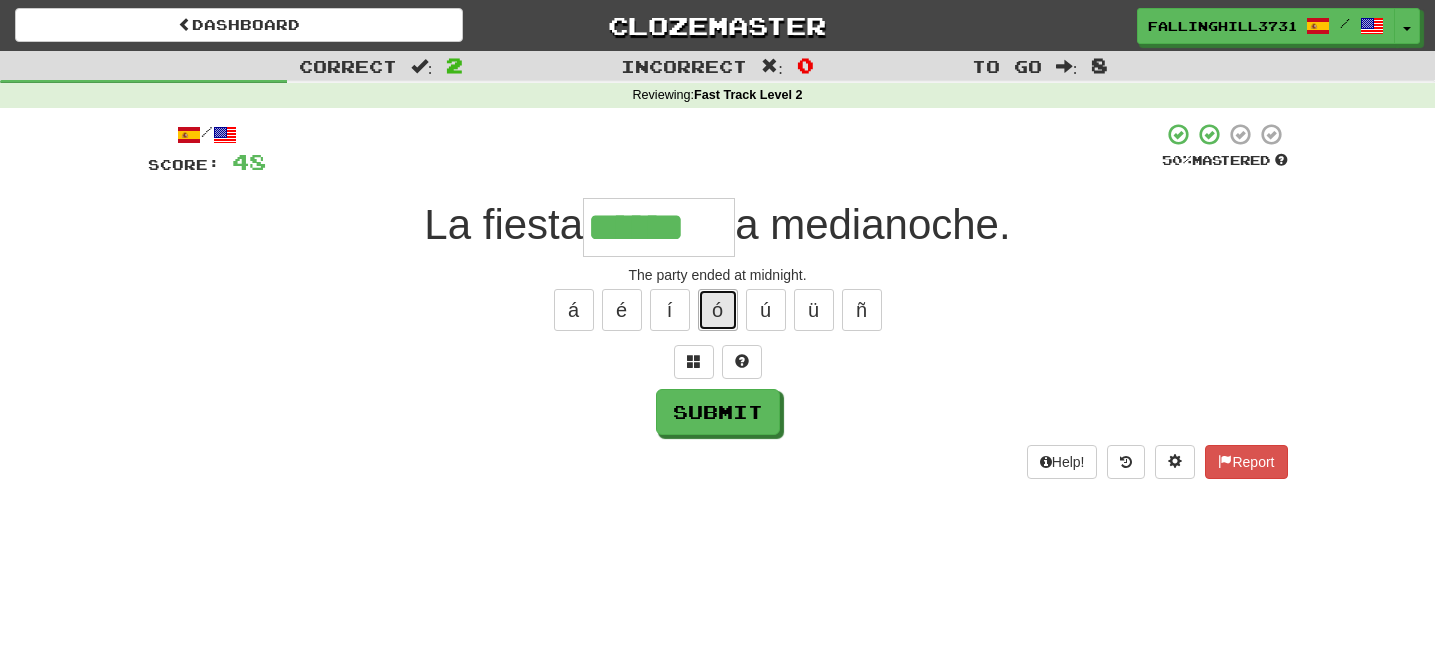 click on "ó" at bounding box center [718, 310] 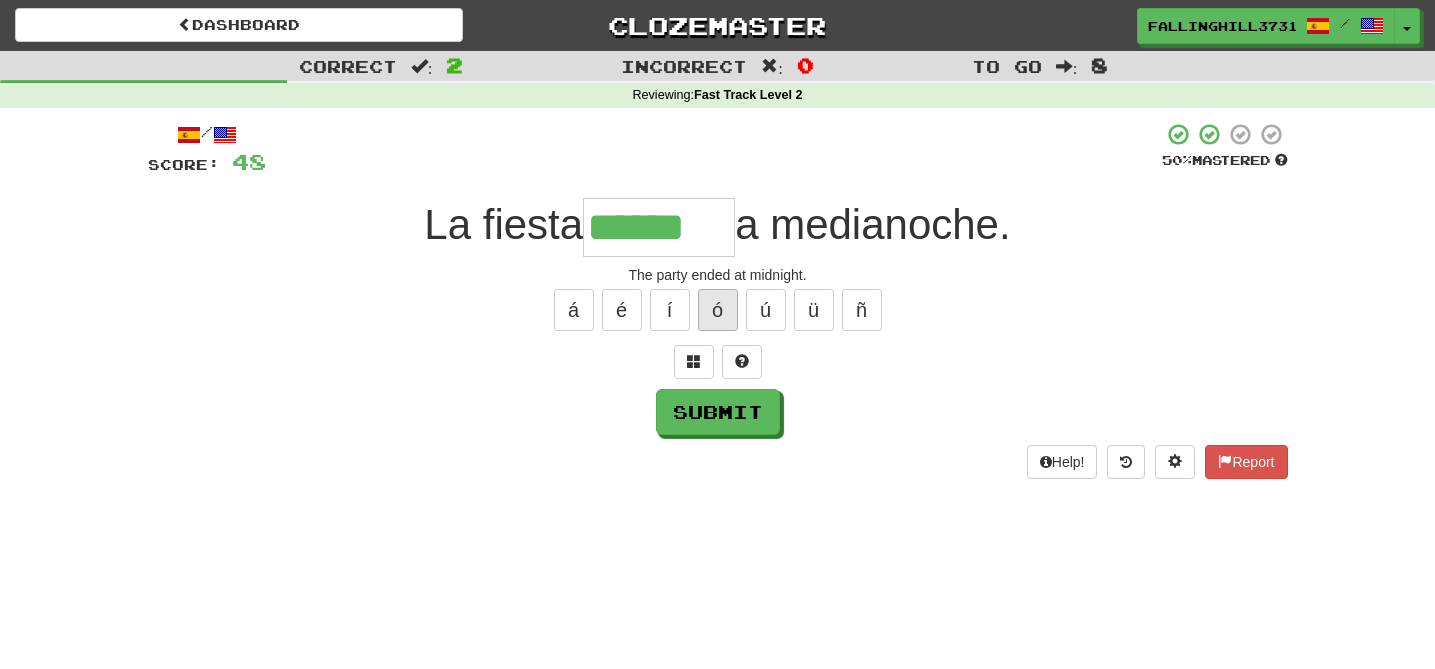type on "*******" 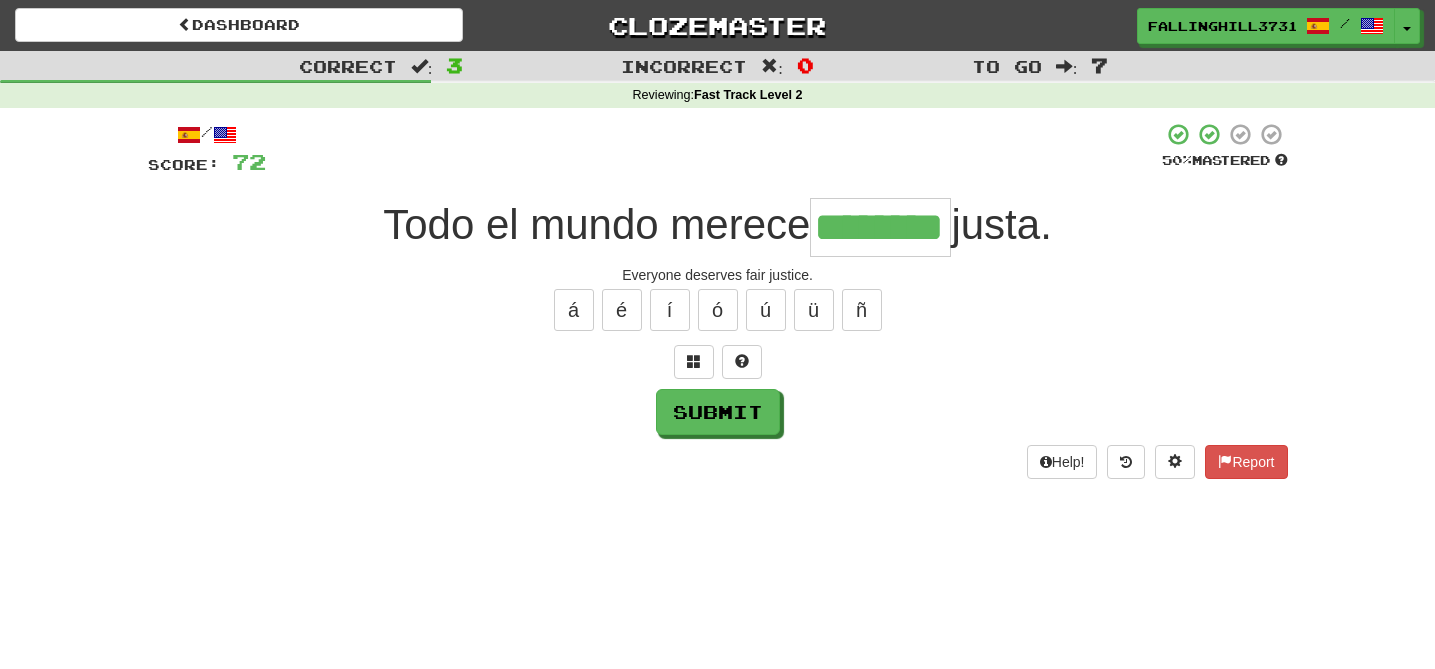 type on "********" 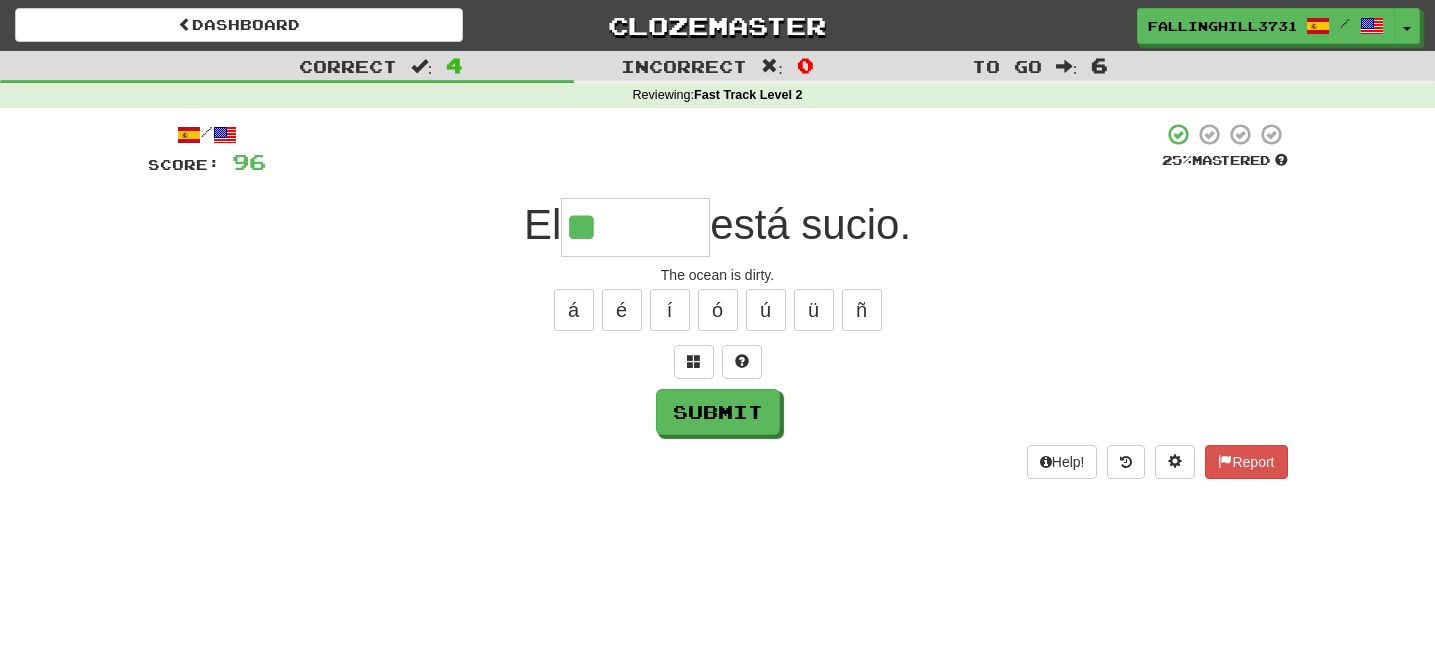 click on "á é í ó ú ü ñ" at bounding box center (718, 310) 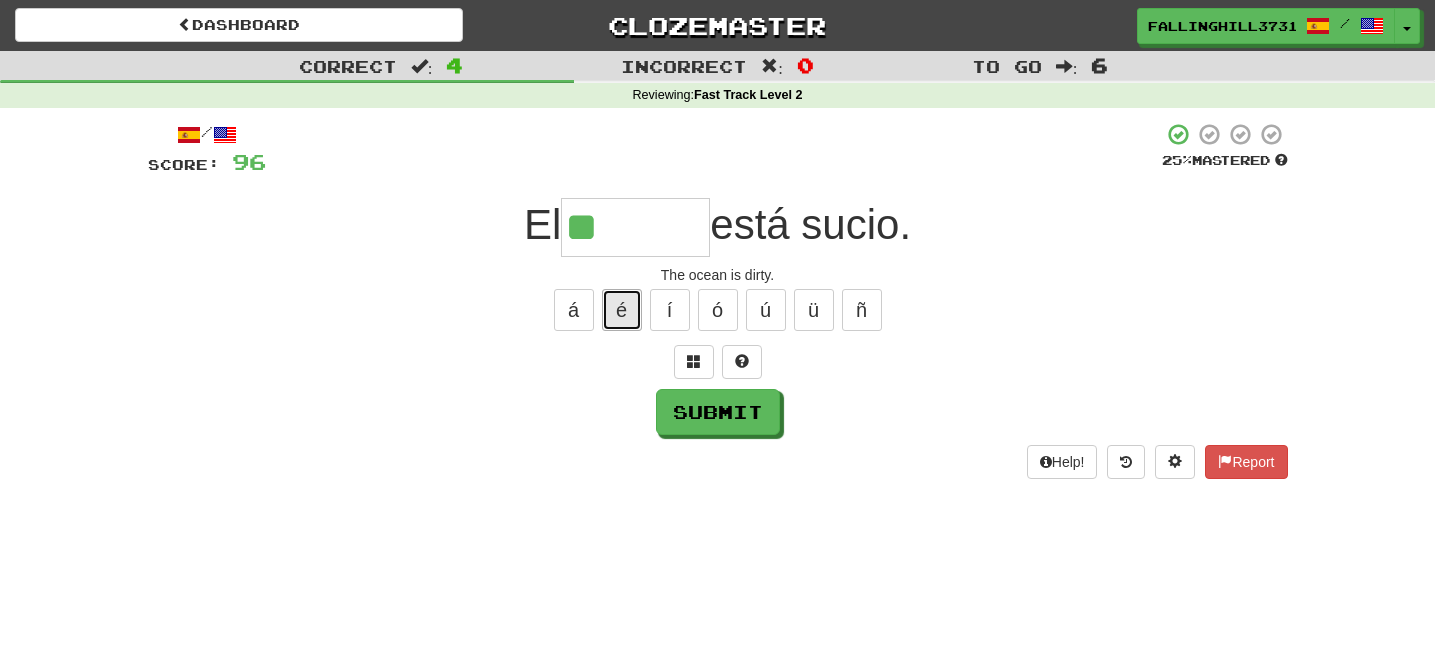 click on "é" at bounding box center [622, 310] 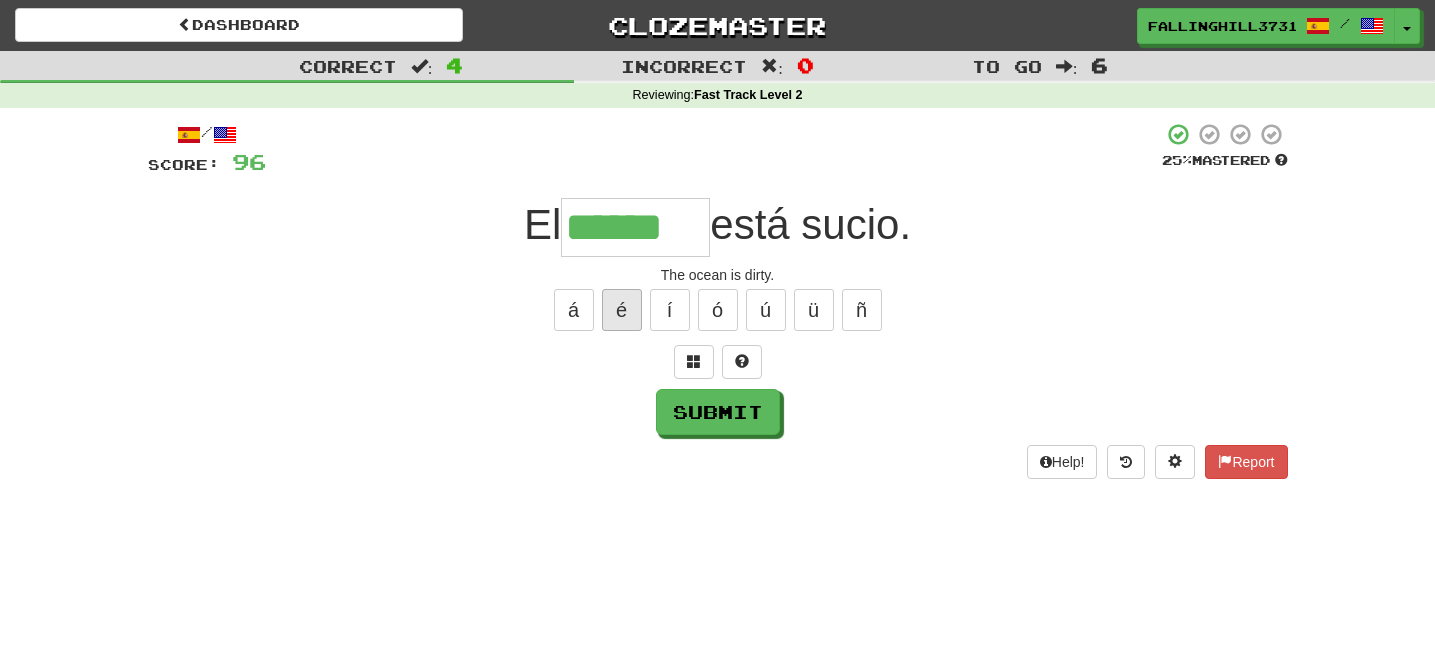 type on "******" 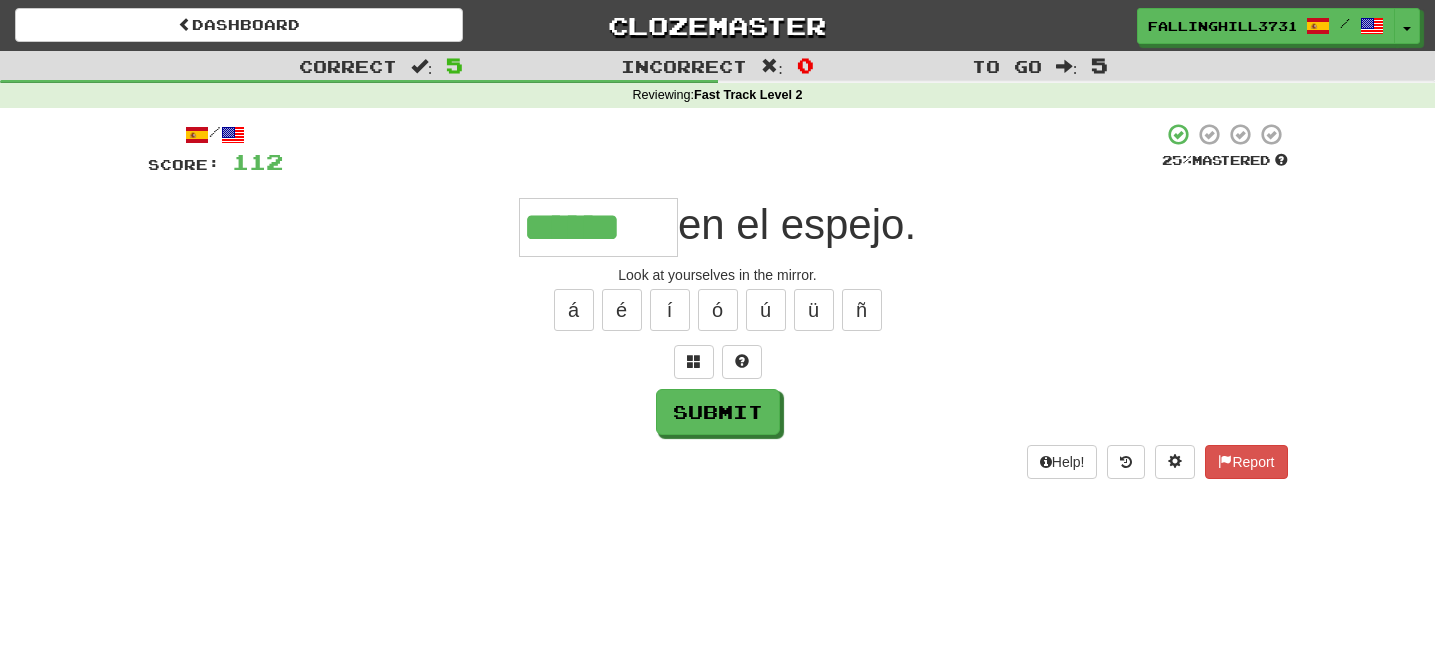 type on "*******" 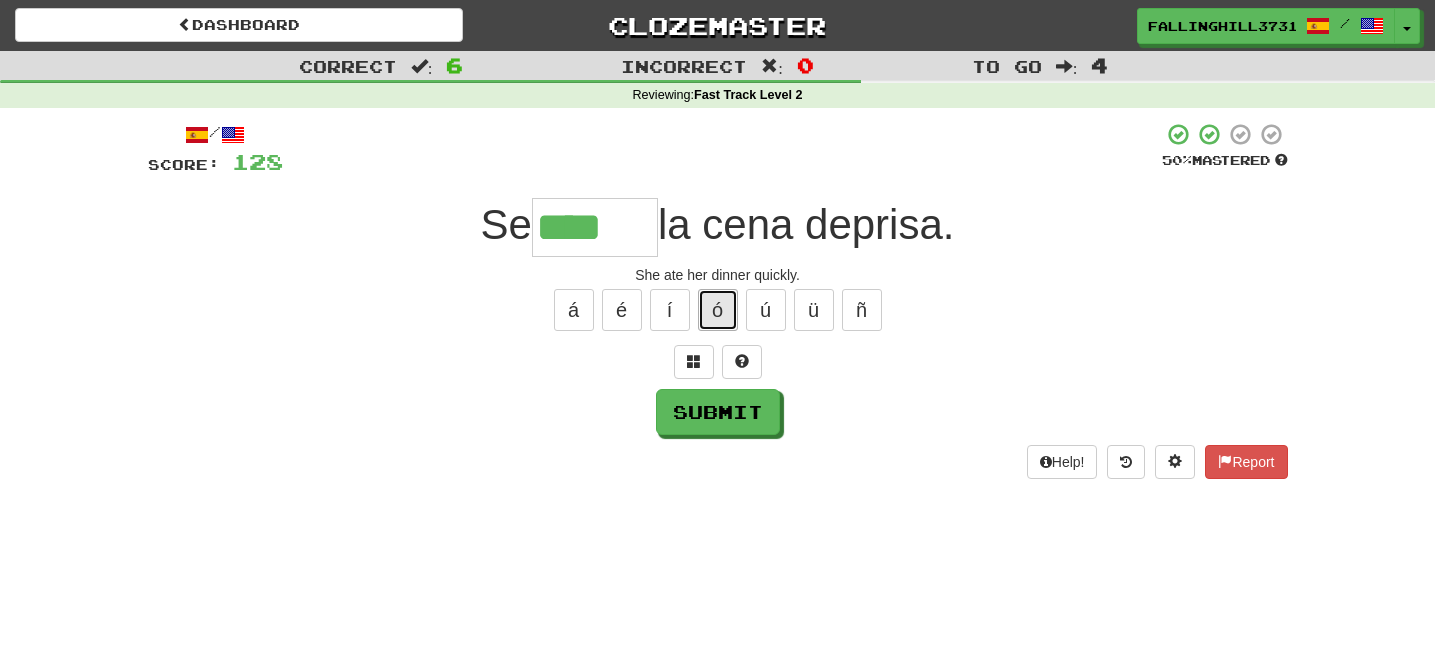click on "ó" at bounding box center [718, 310] 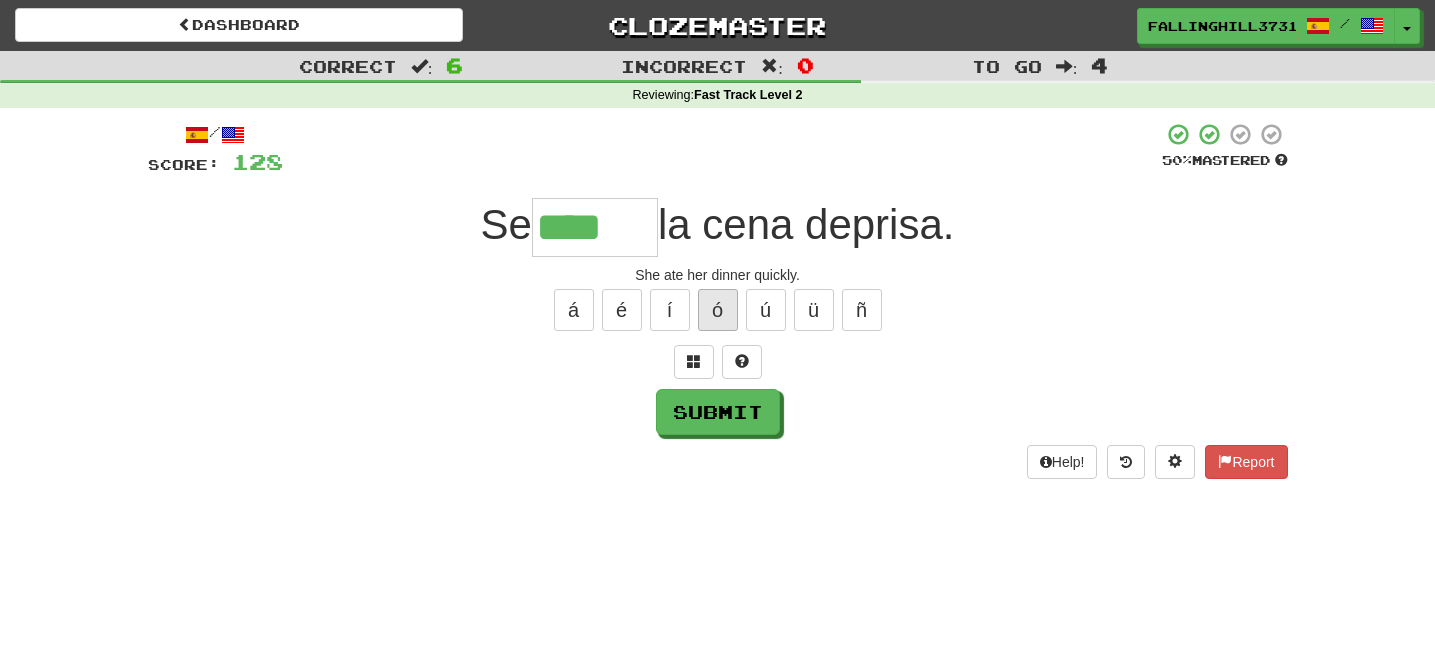 type on "*****" 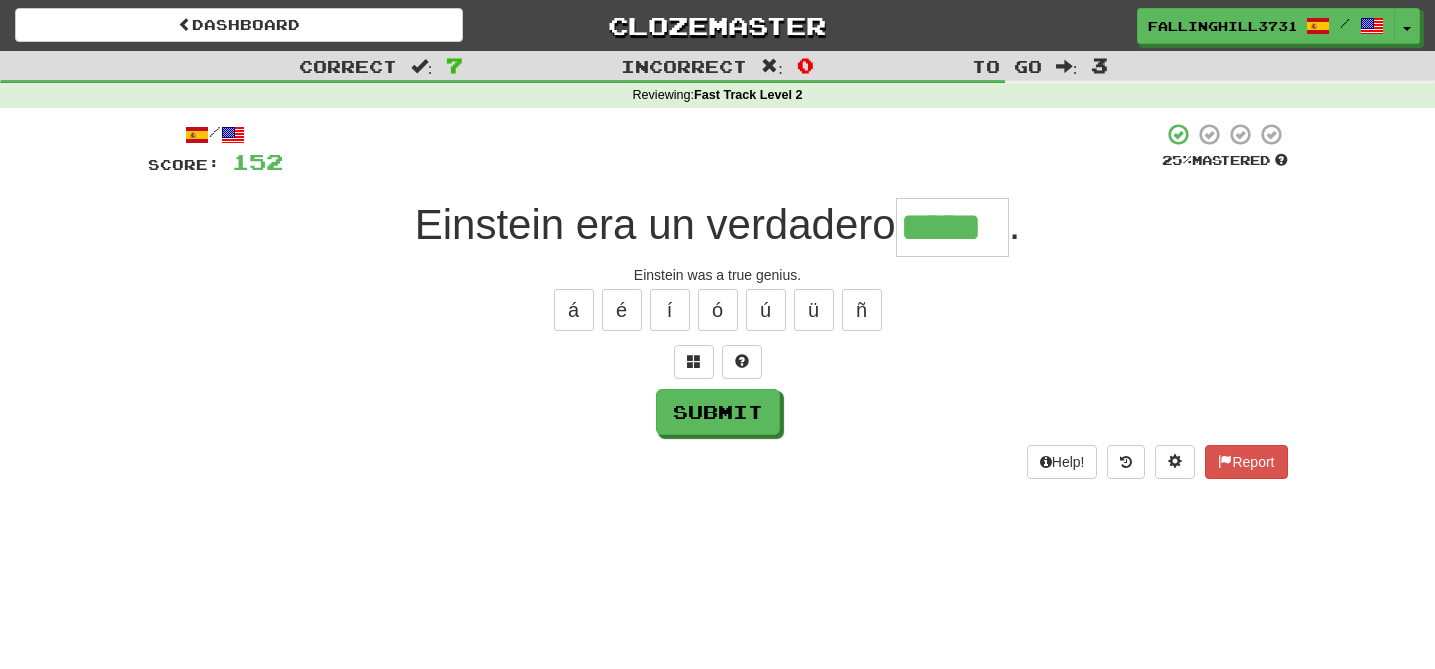 type on "*****" 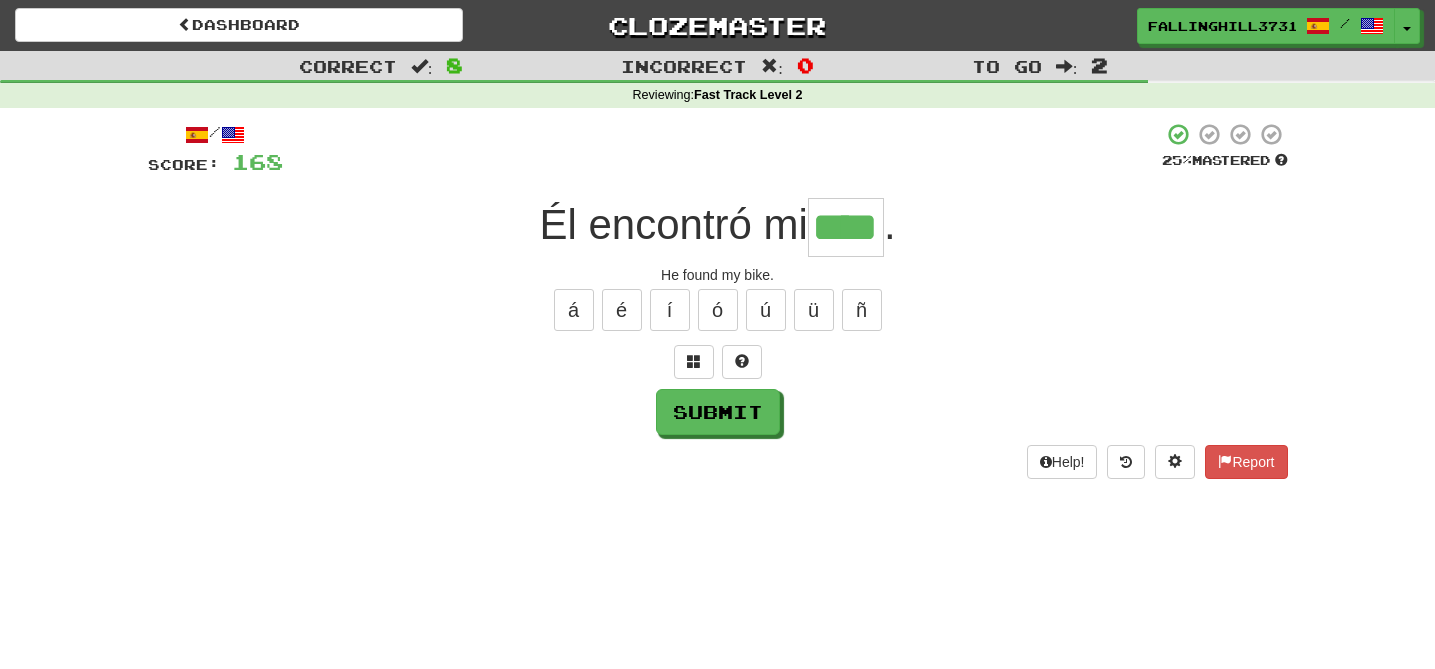 type on "****" 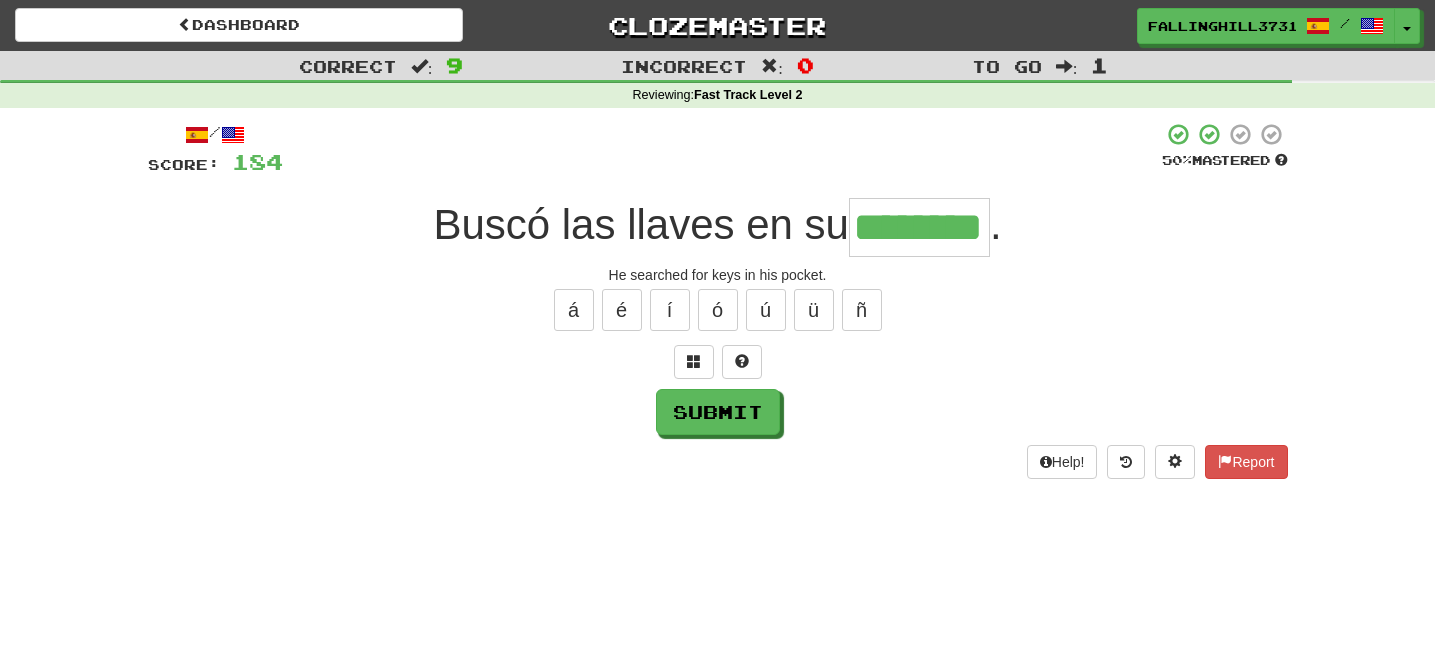 type on "********" 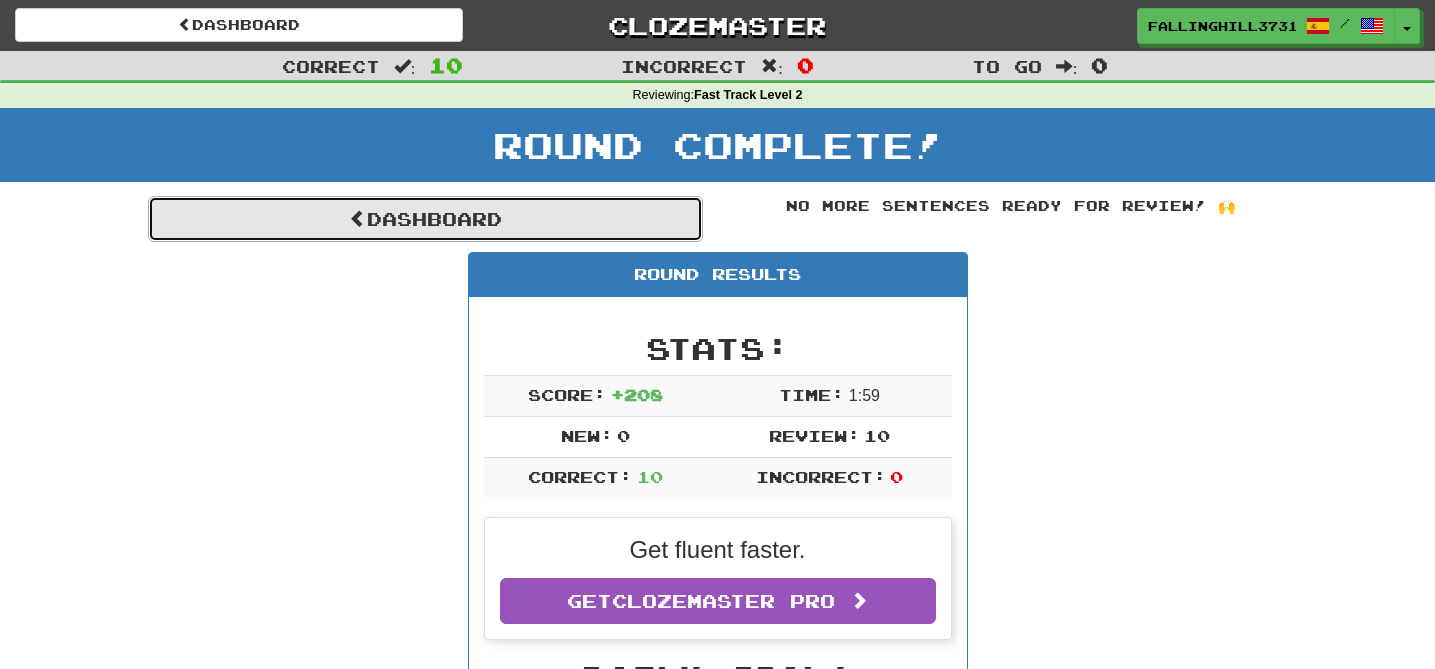 click on "Dashboard" at bounding box center (425, 219) 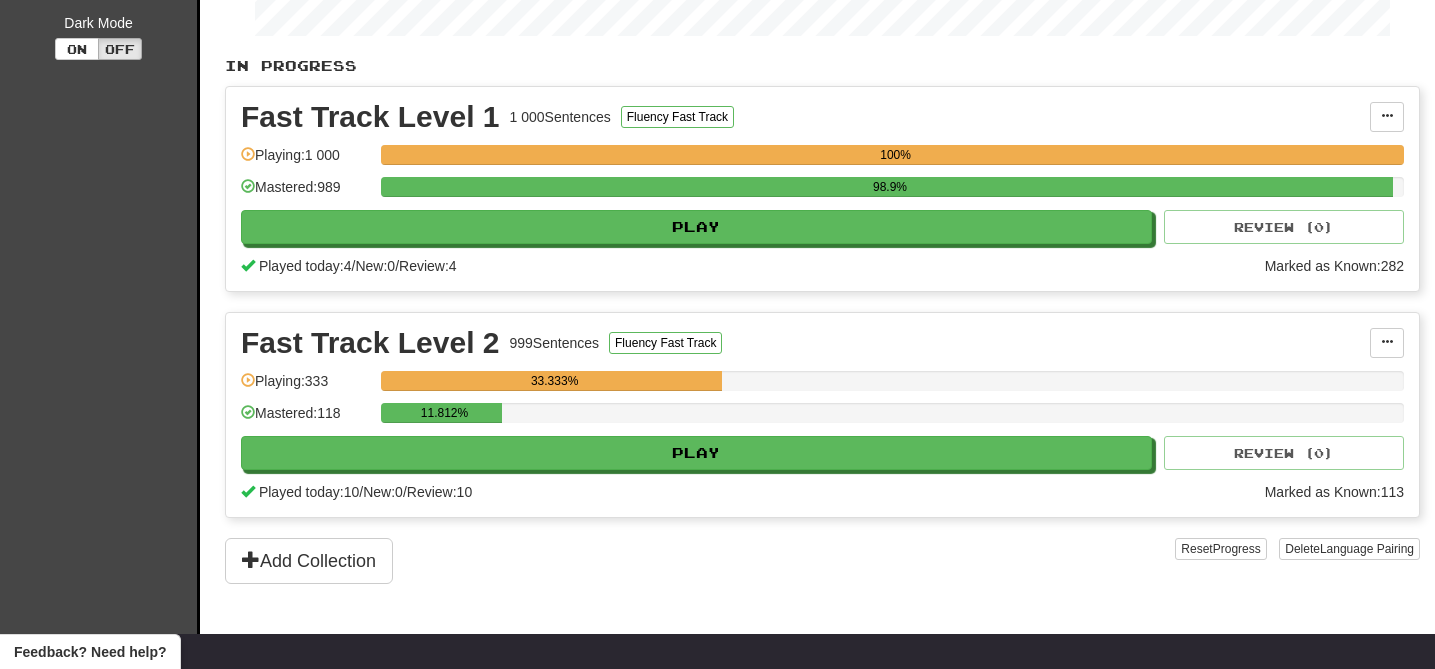 scroll, scrollTop: 378, scrollLeft: 0, axis: vertical 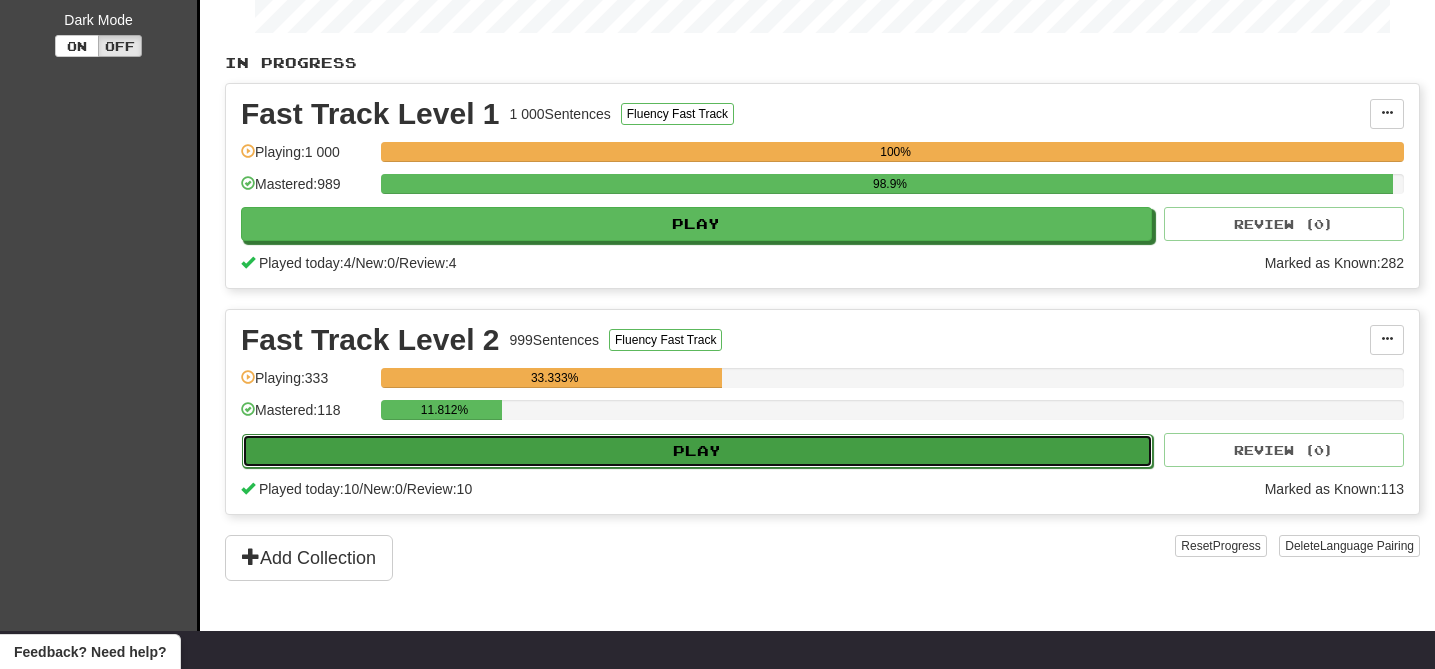 click on "Play" at bounding box center (697, 451) 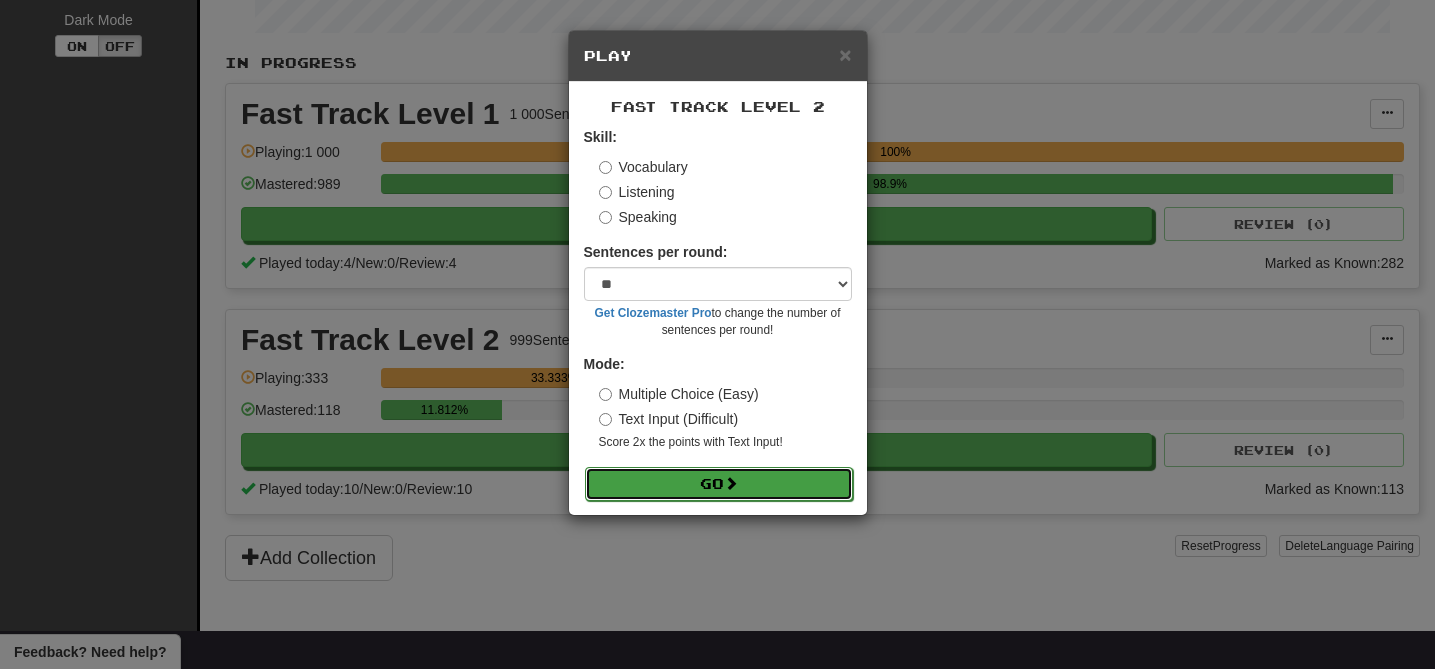 click on "Go" at bounding box center (719, 484) 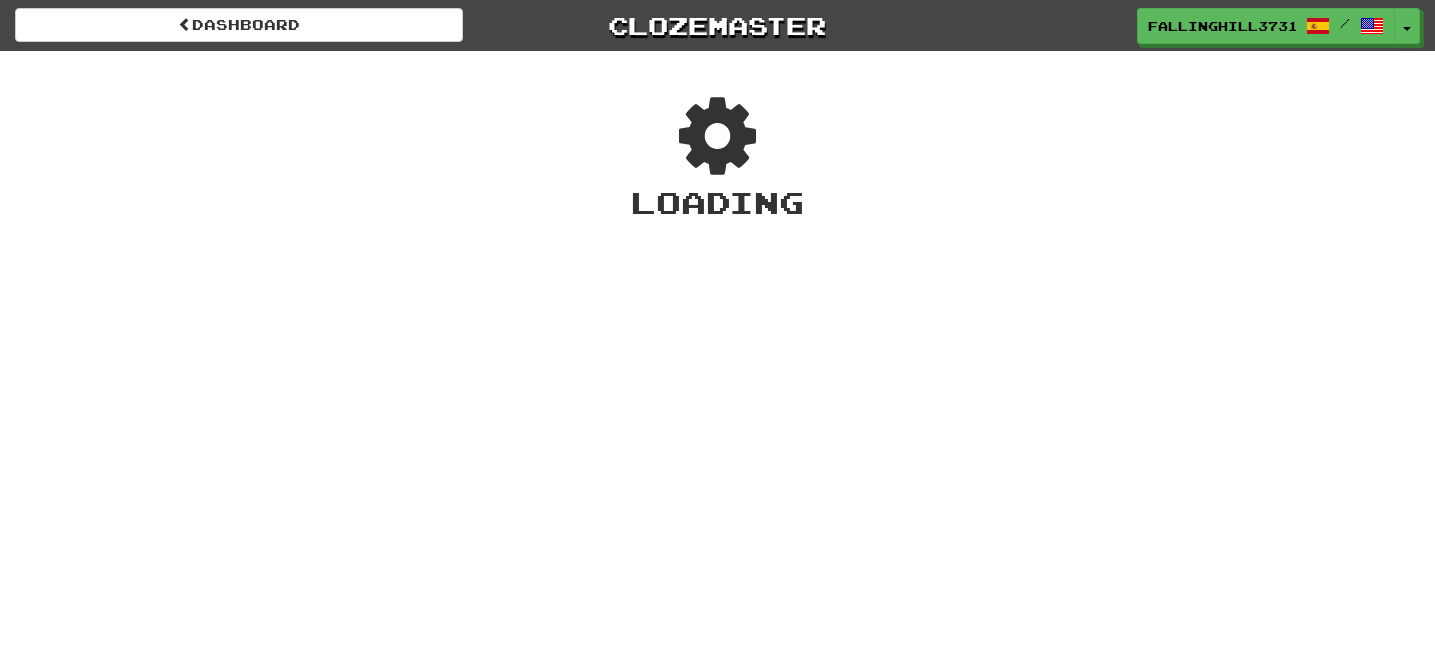 scroll, scrollTop: 0, scrollLeft: 0, axis: both 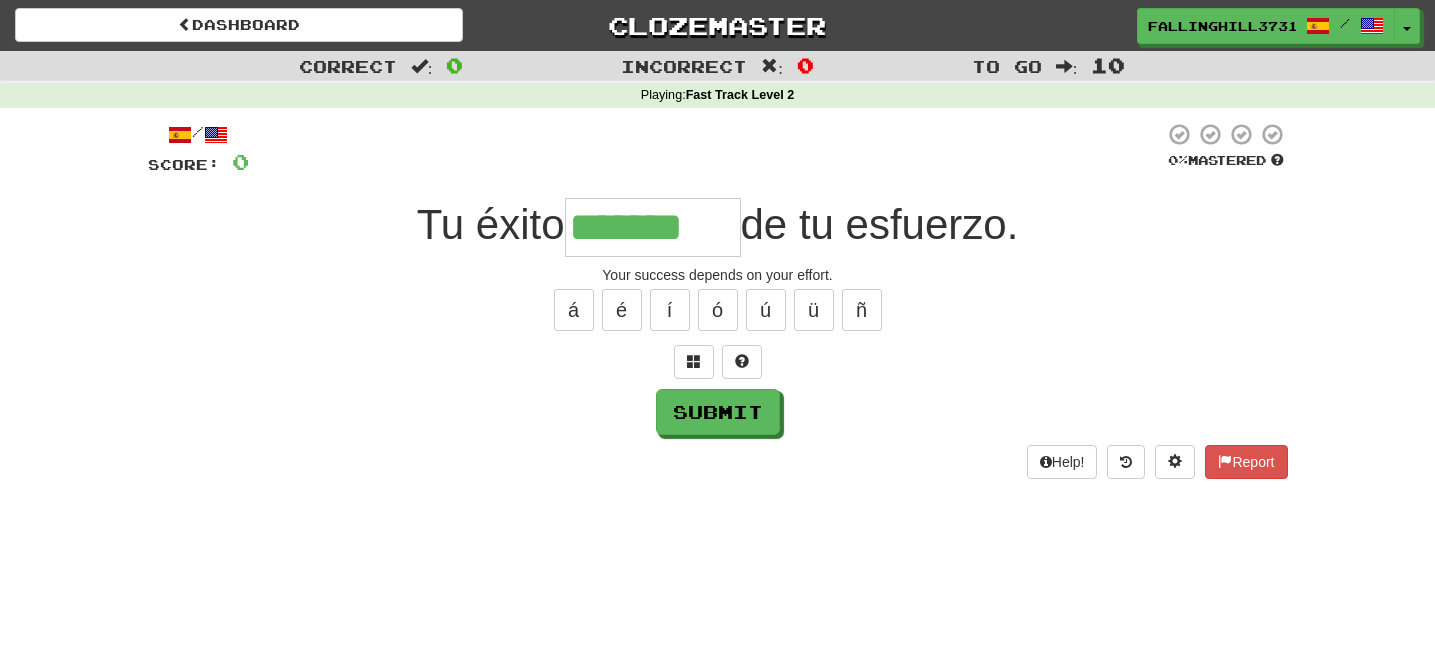type on "*******" 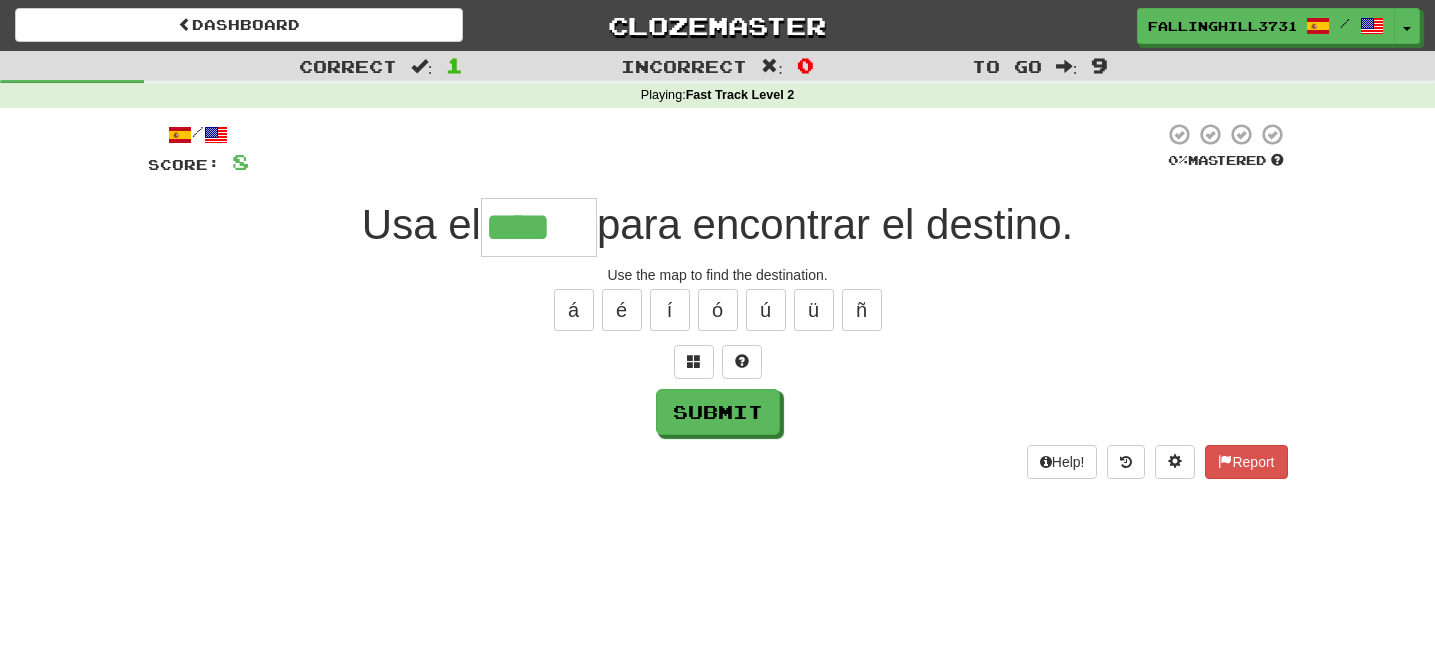 type on "****" 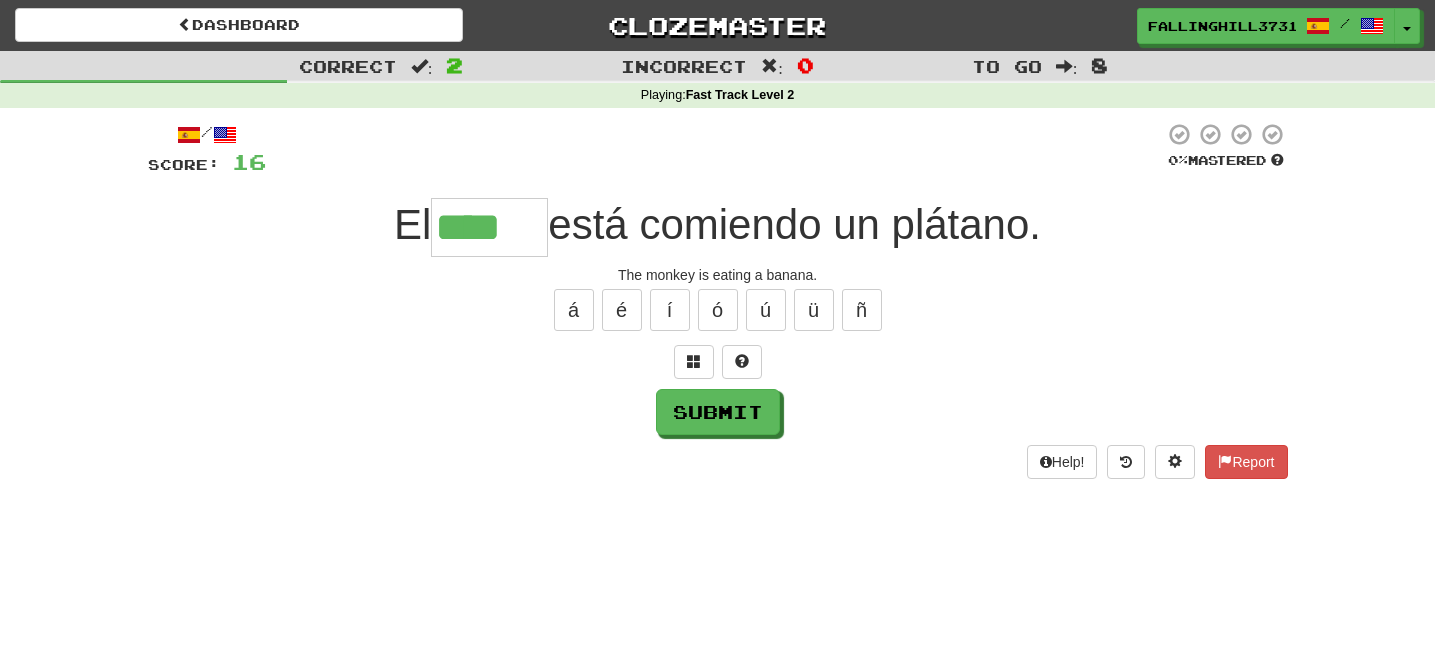 type on "****" 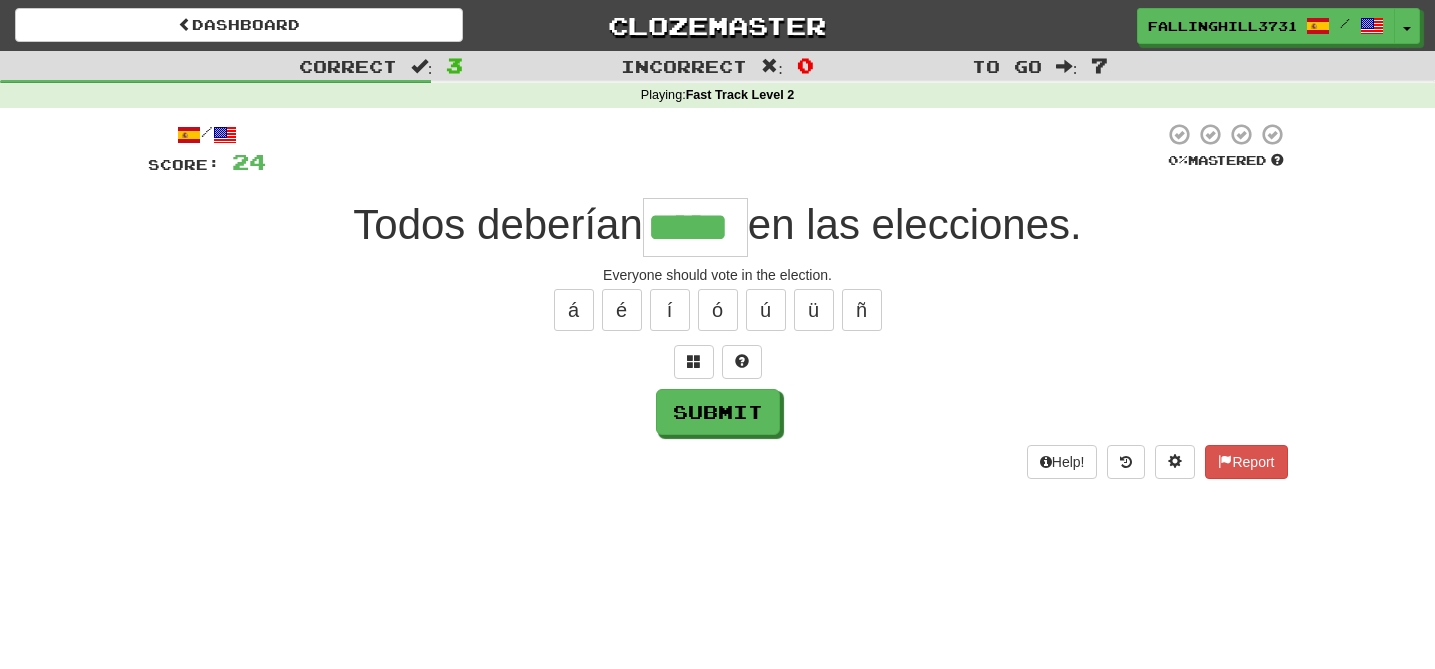 type on "*****" 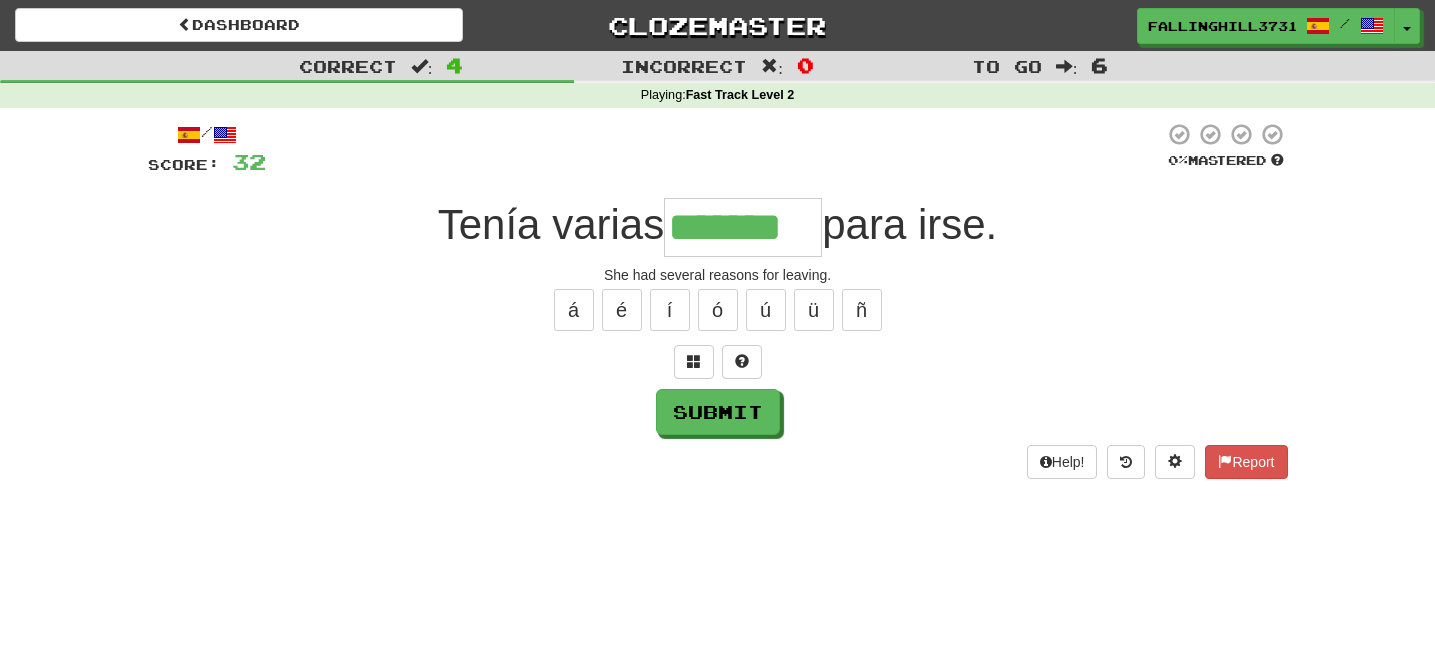 type on "*******" 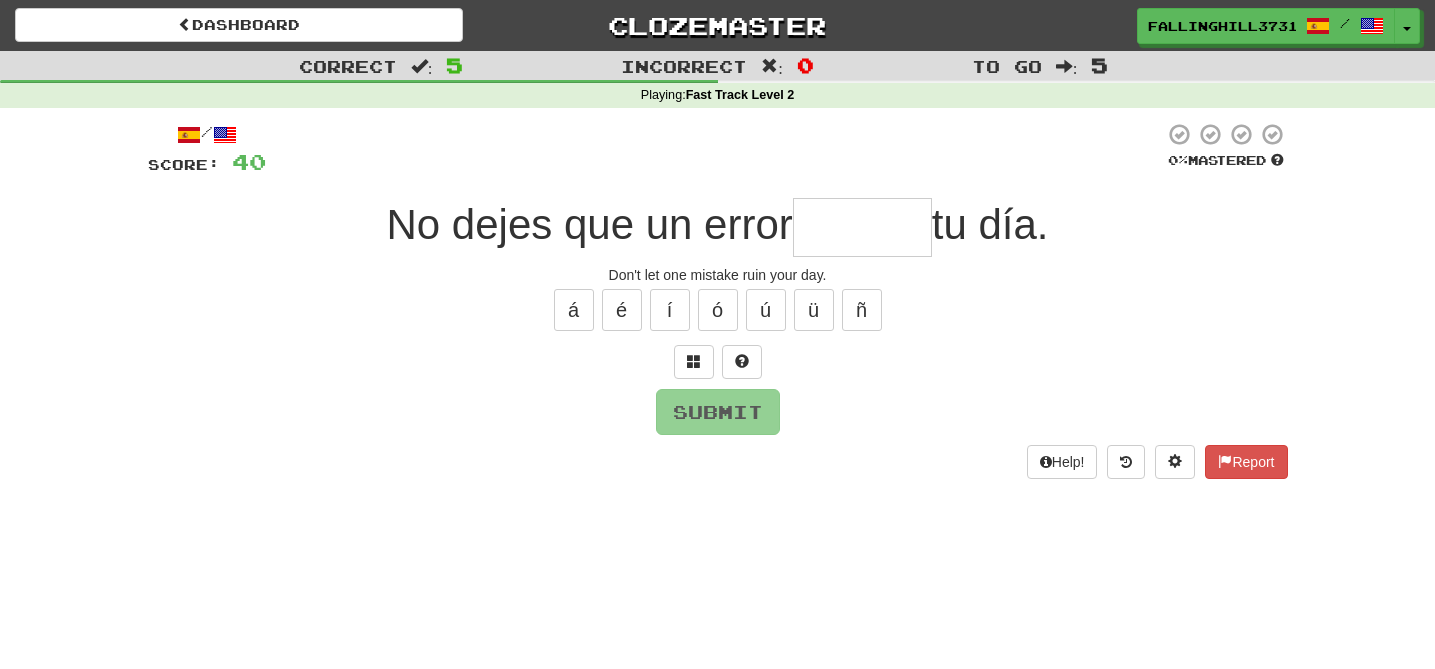 type on "*" 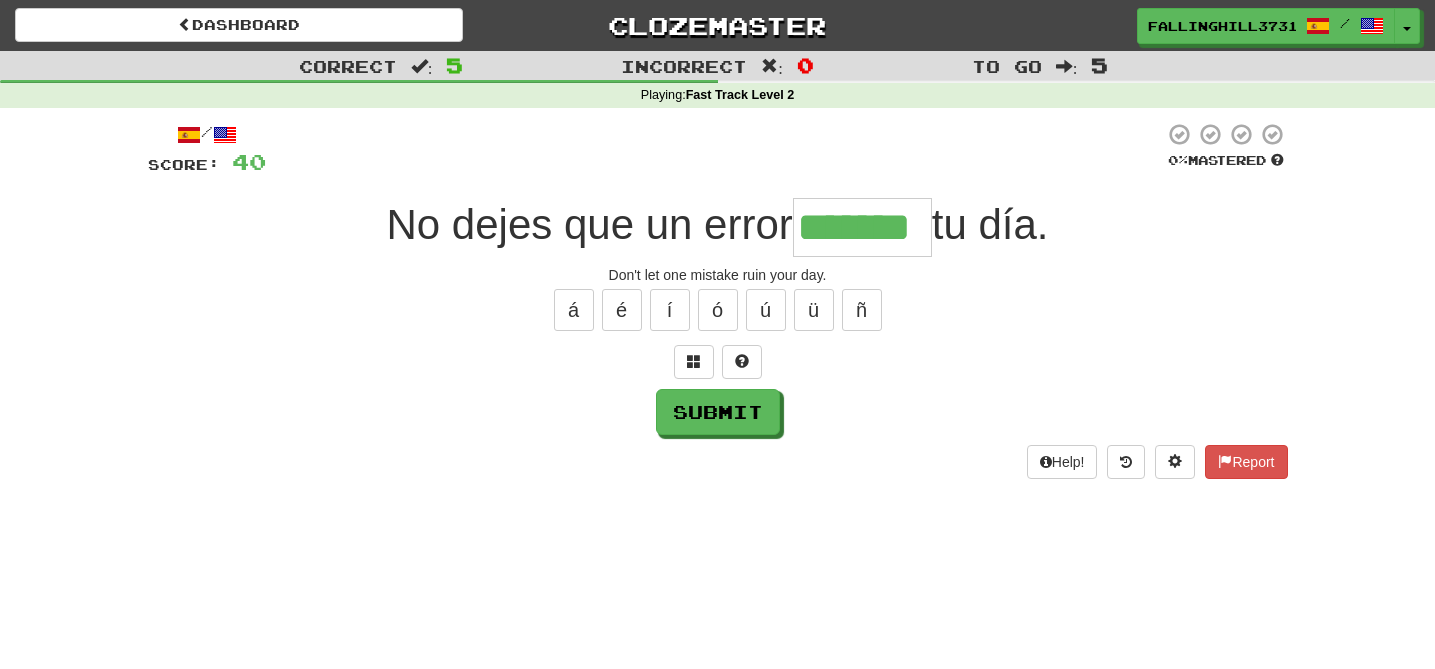 type on "*******" 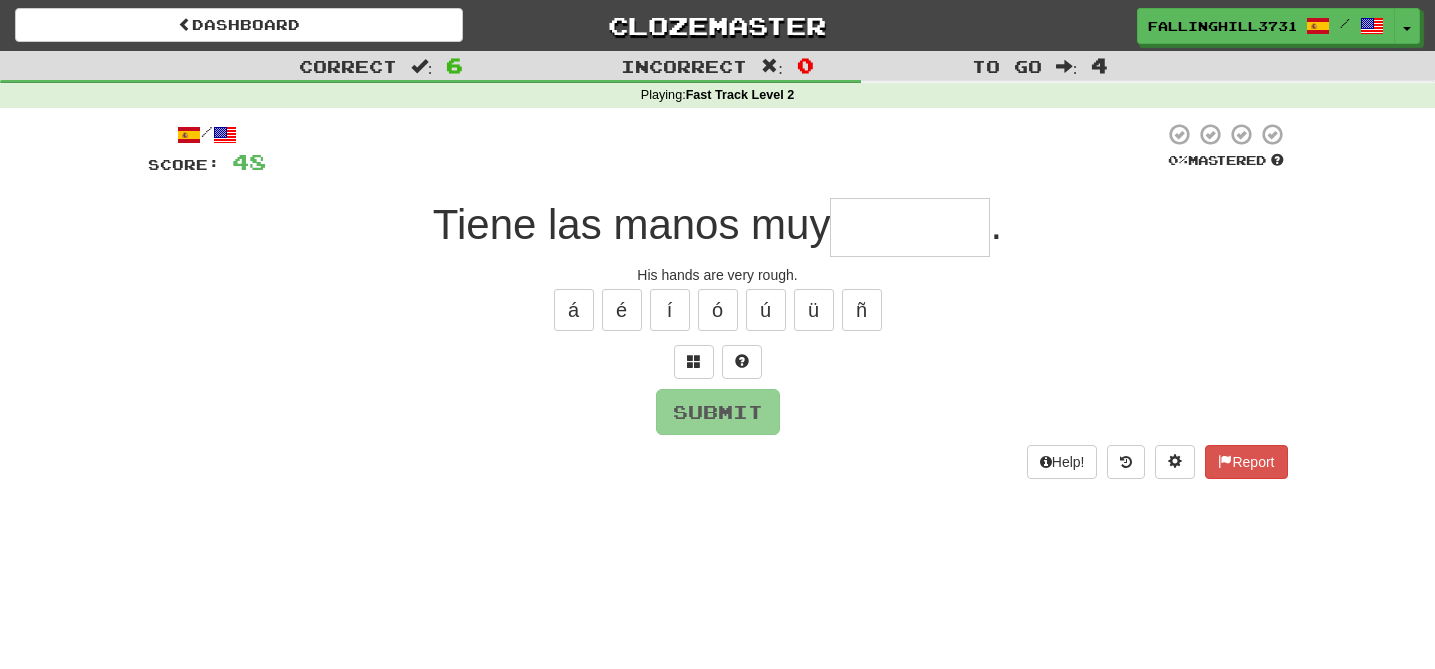 type on "*" 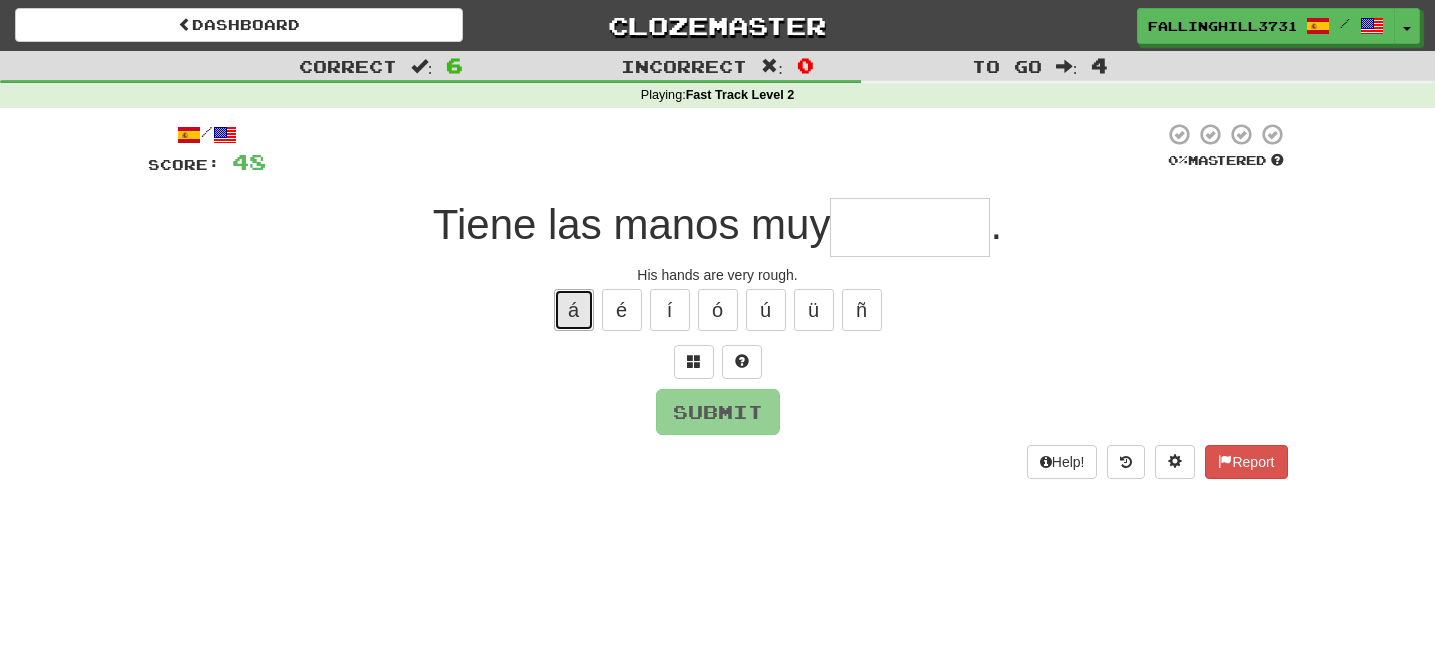click on "á" at bounding box center [574, 310] 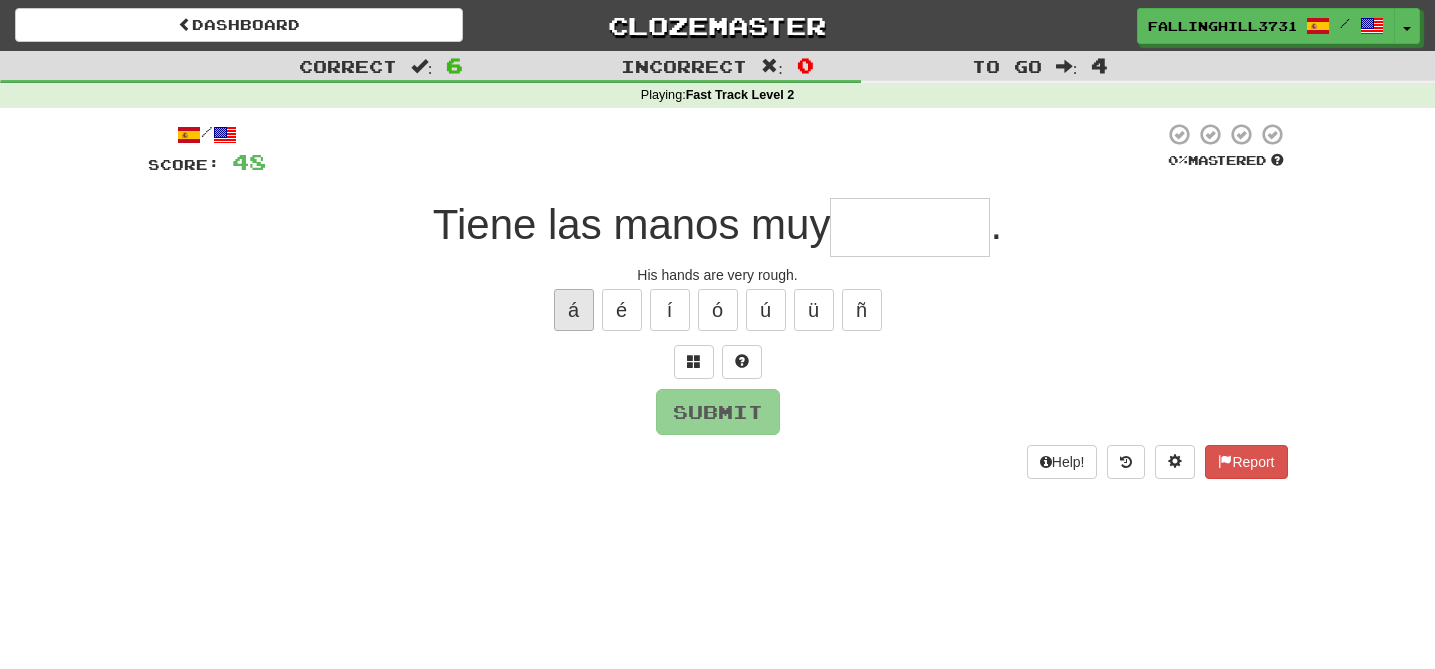 type on "*" 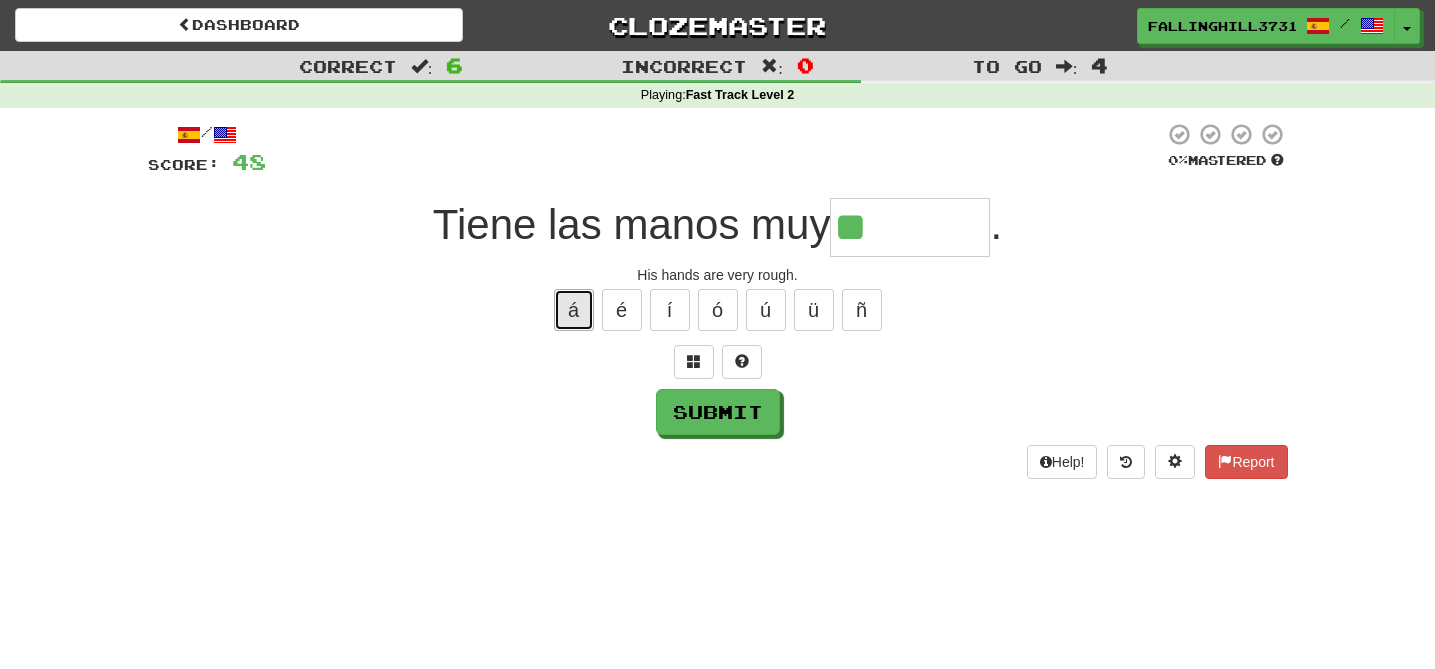 click on "á" at bounding box center [574, 310] 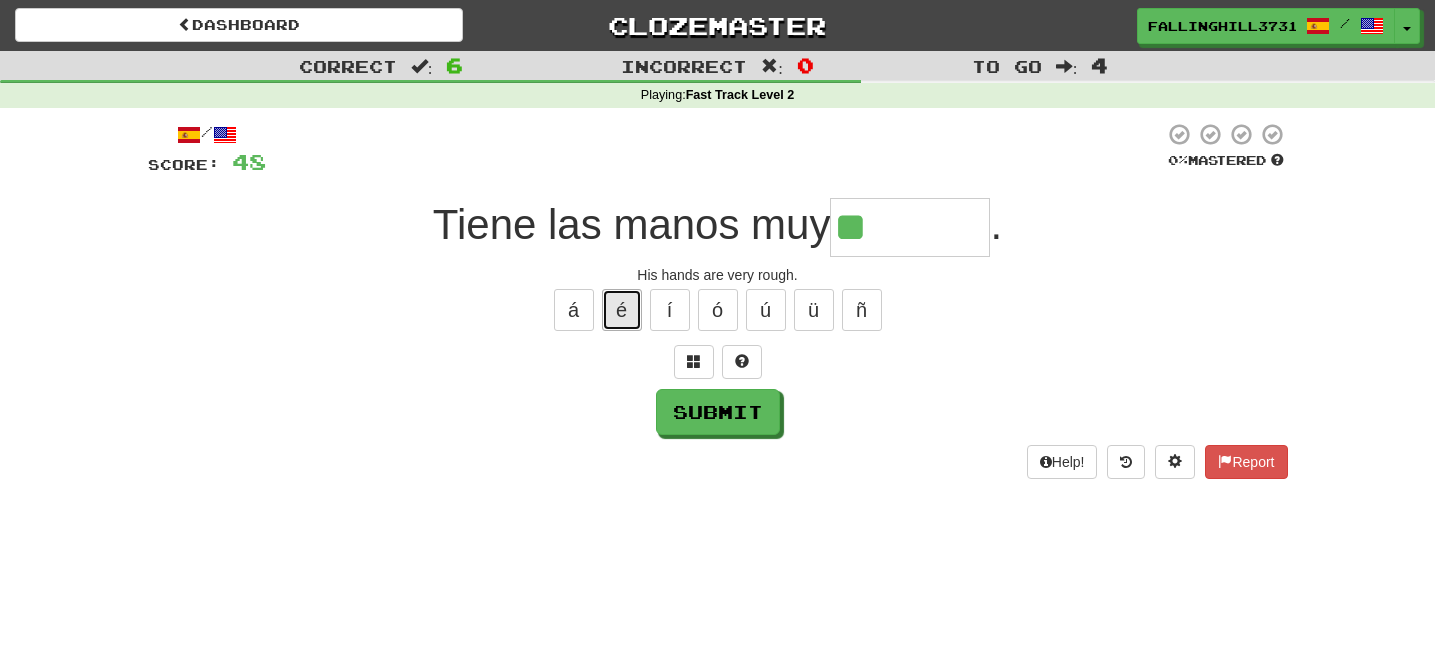 click on "é" at bounding box center (622, 310) 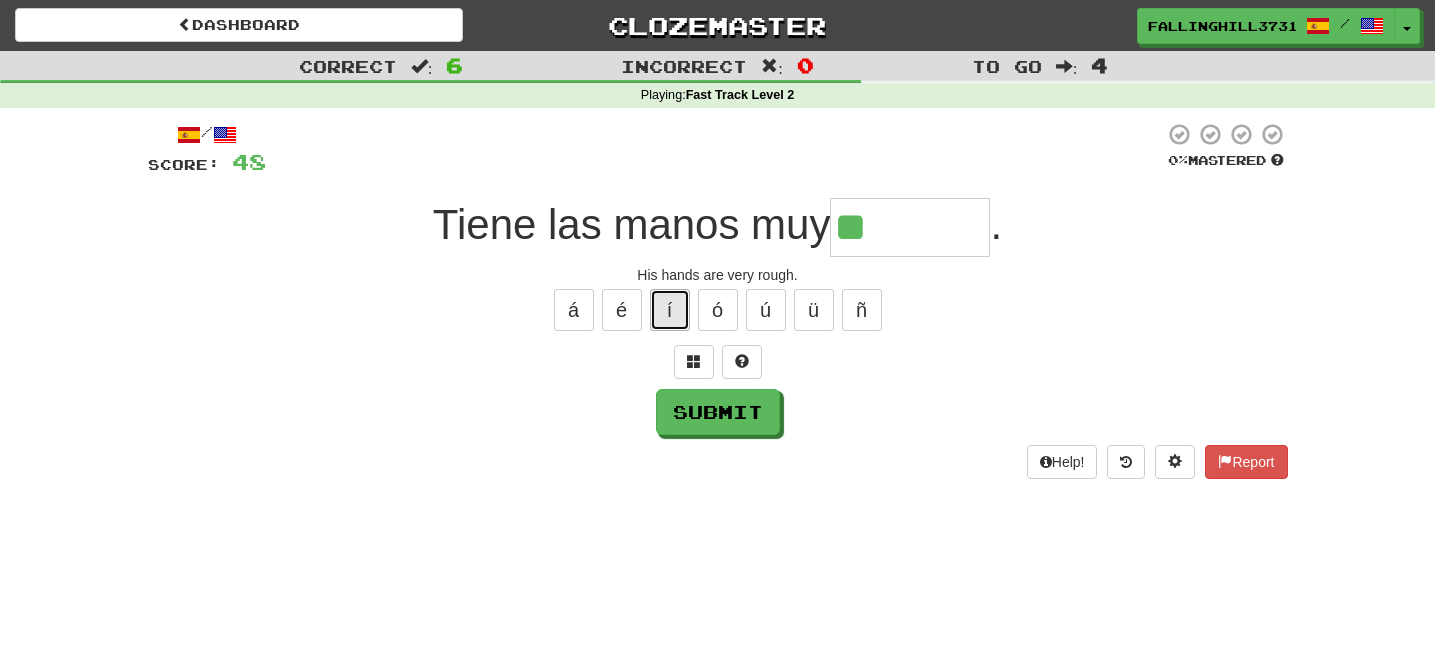 click on "í" at bounding box center (670, 310) 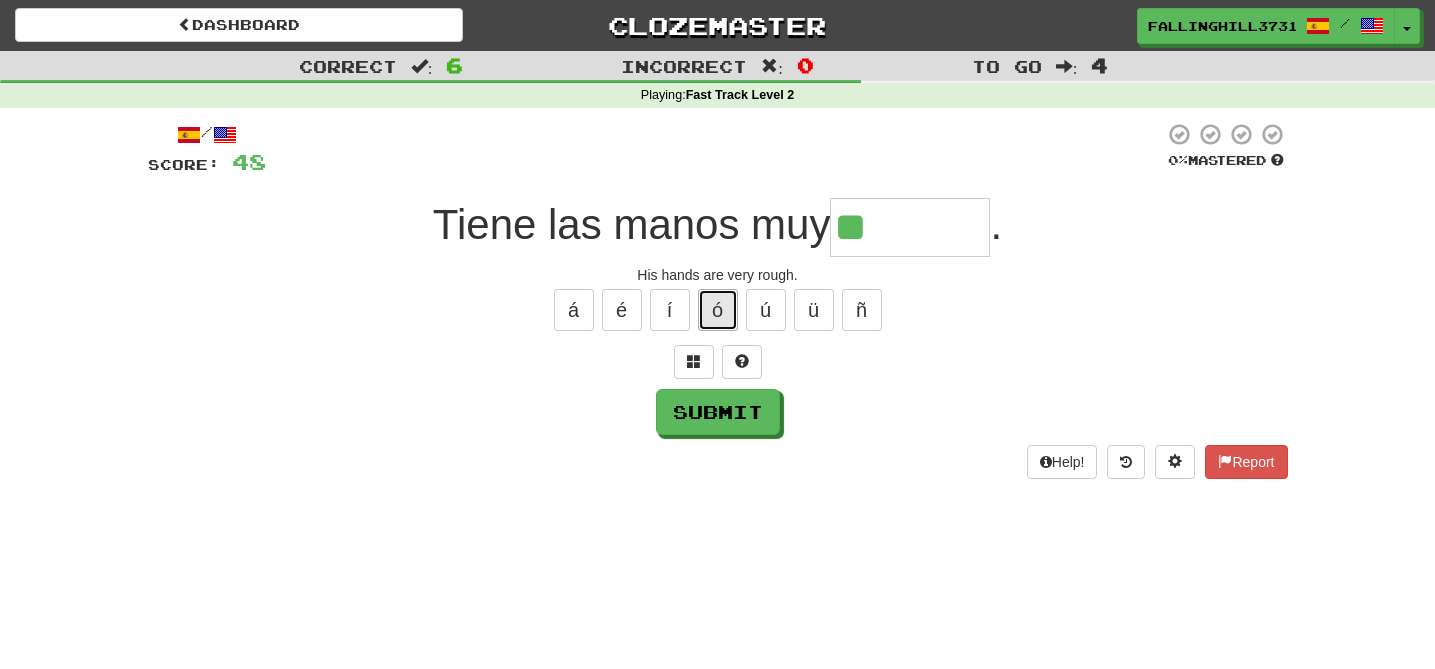click on "ó" at bounding box center (718, 310) 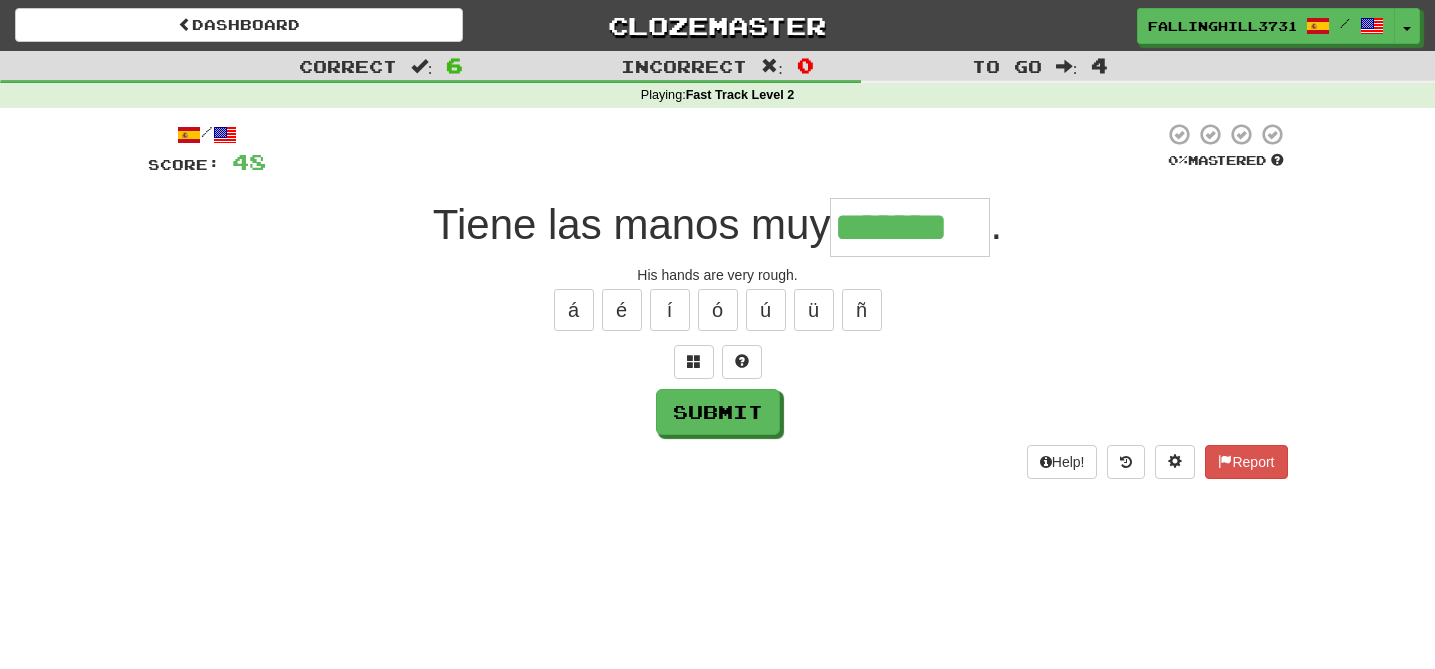 type on "*******" 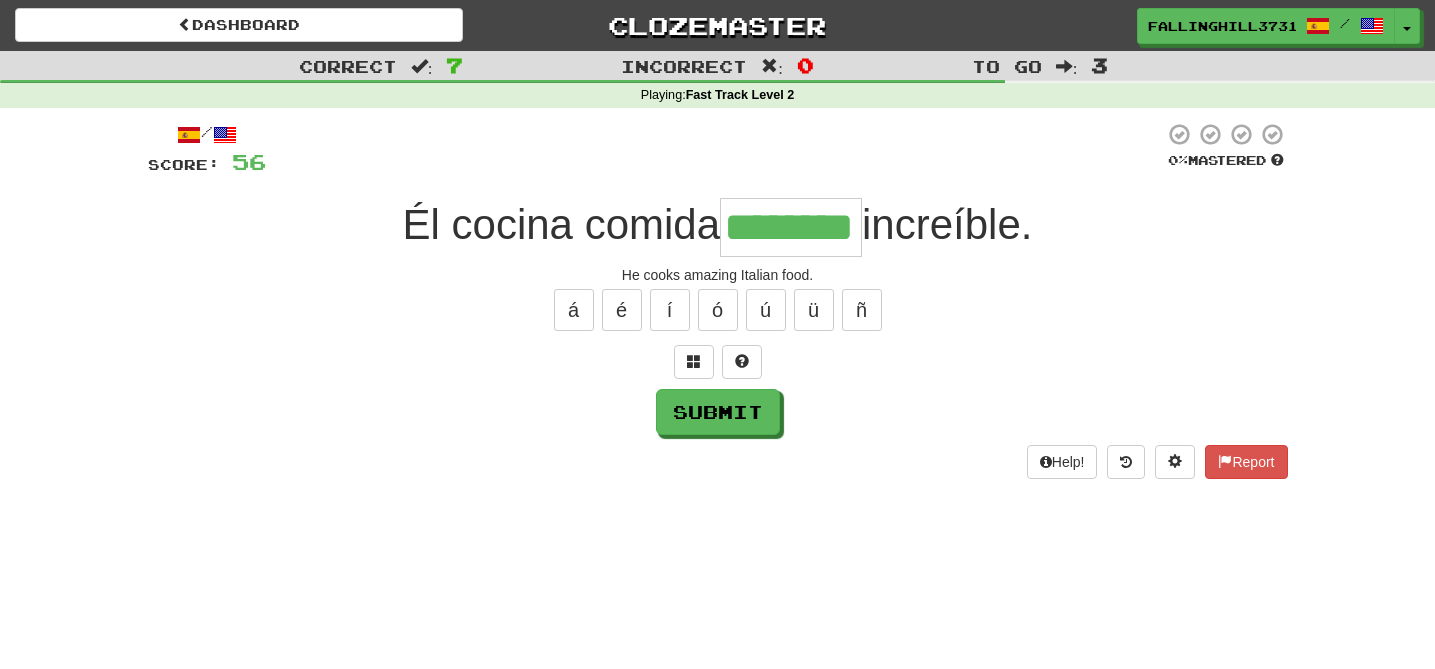type on "********" 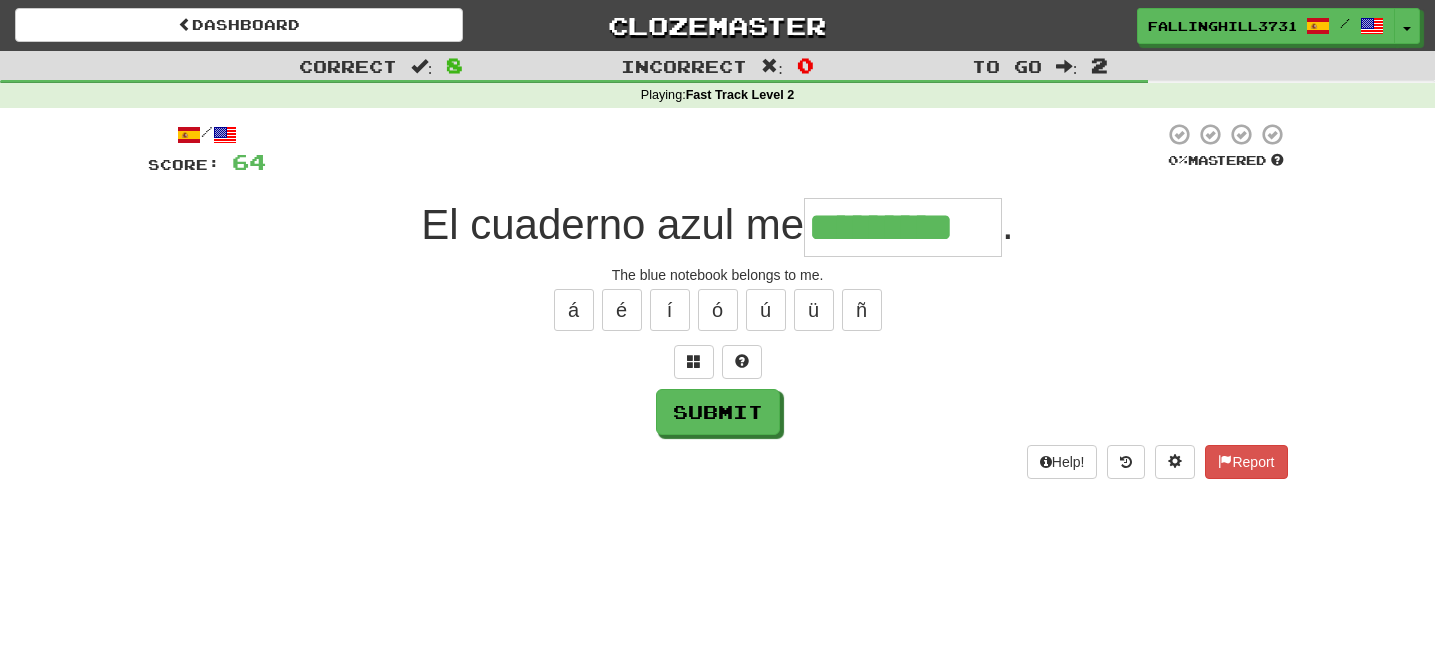 type on "*********" 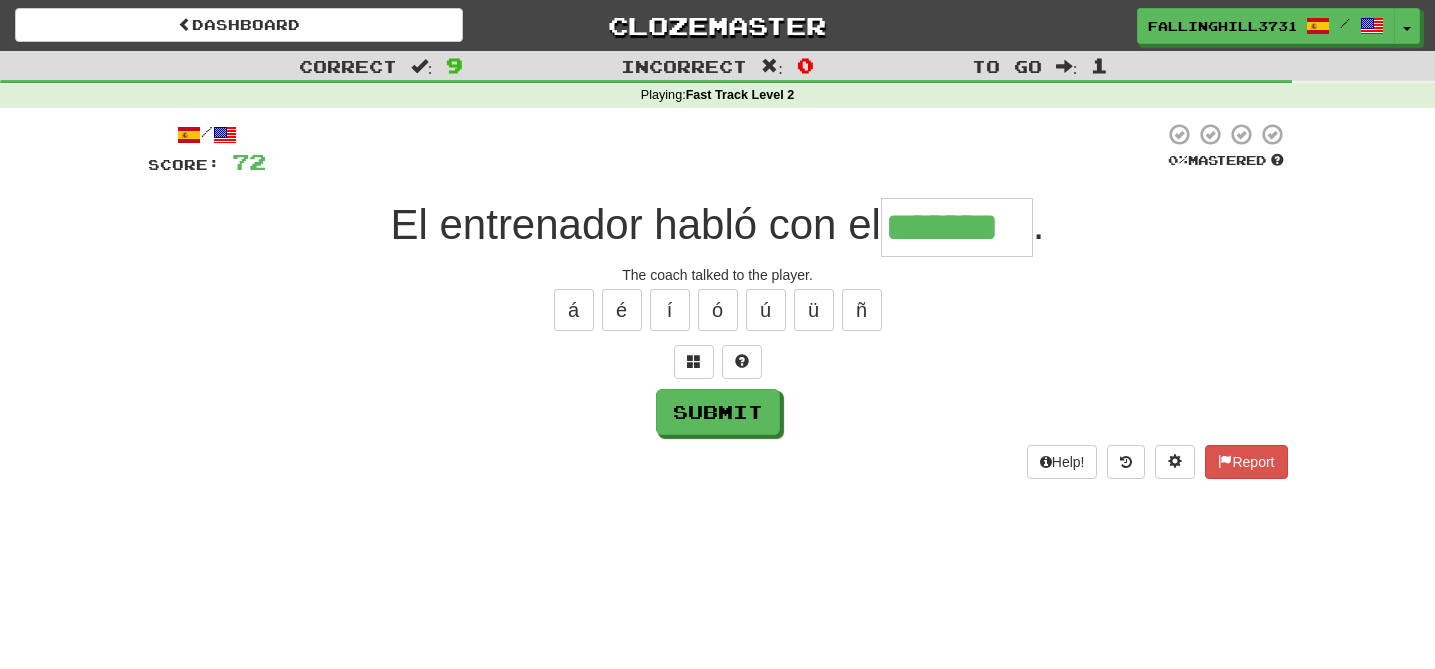 type on "*******" 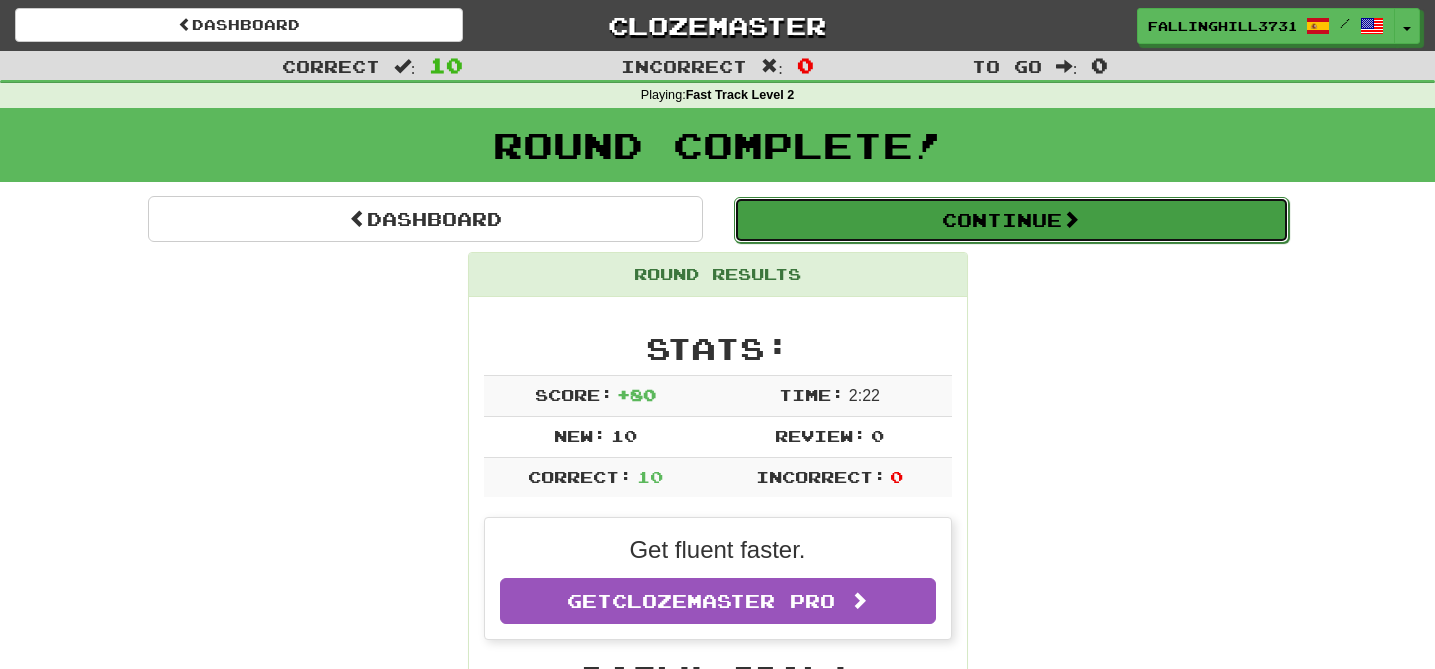click on "Continue" at bounding box center [1011, 220] 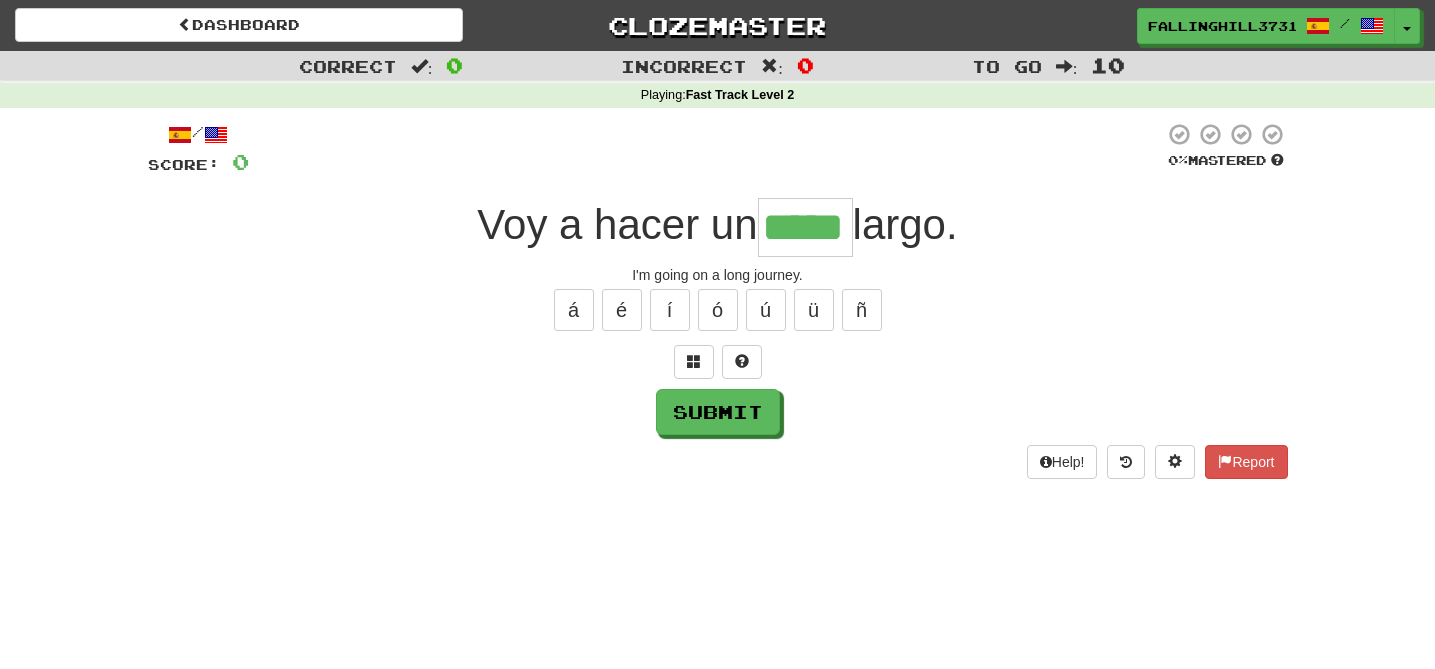 type on "*****" 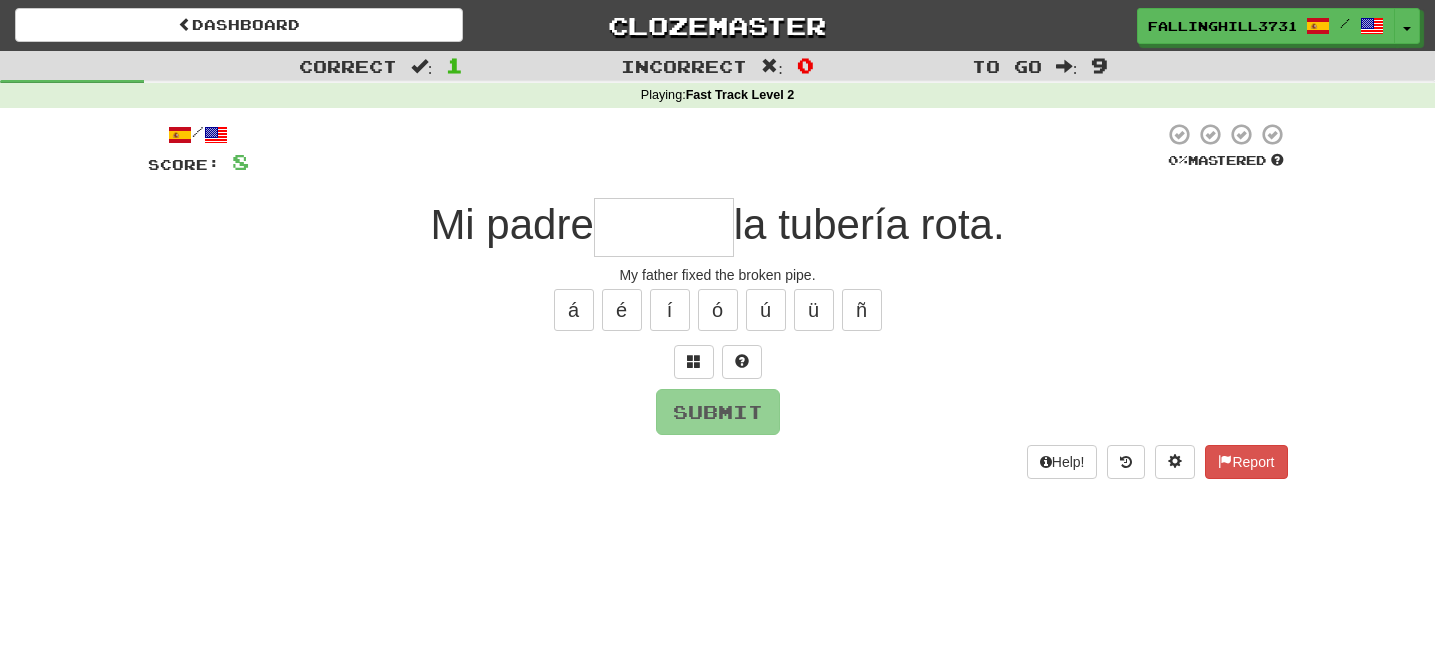 type on "*" 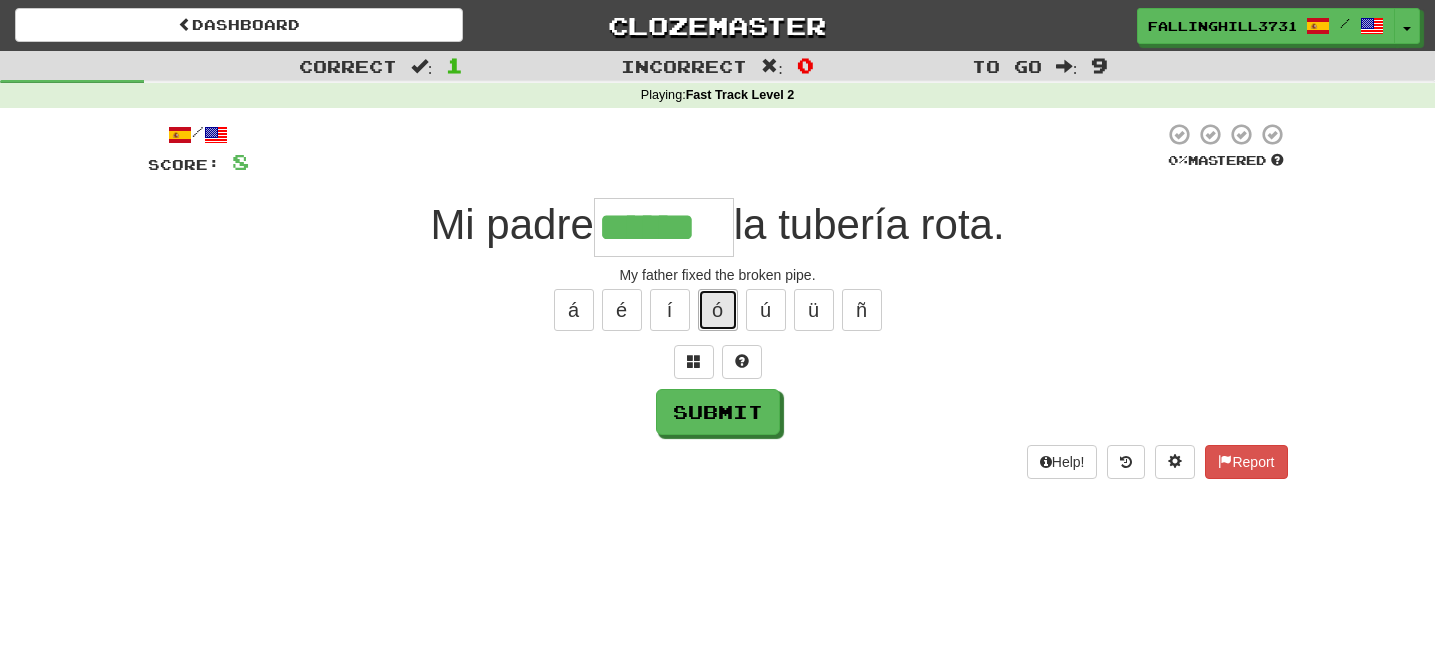 click on "ó" at bounding box center [718, 310] 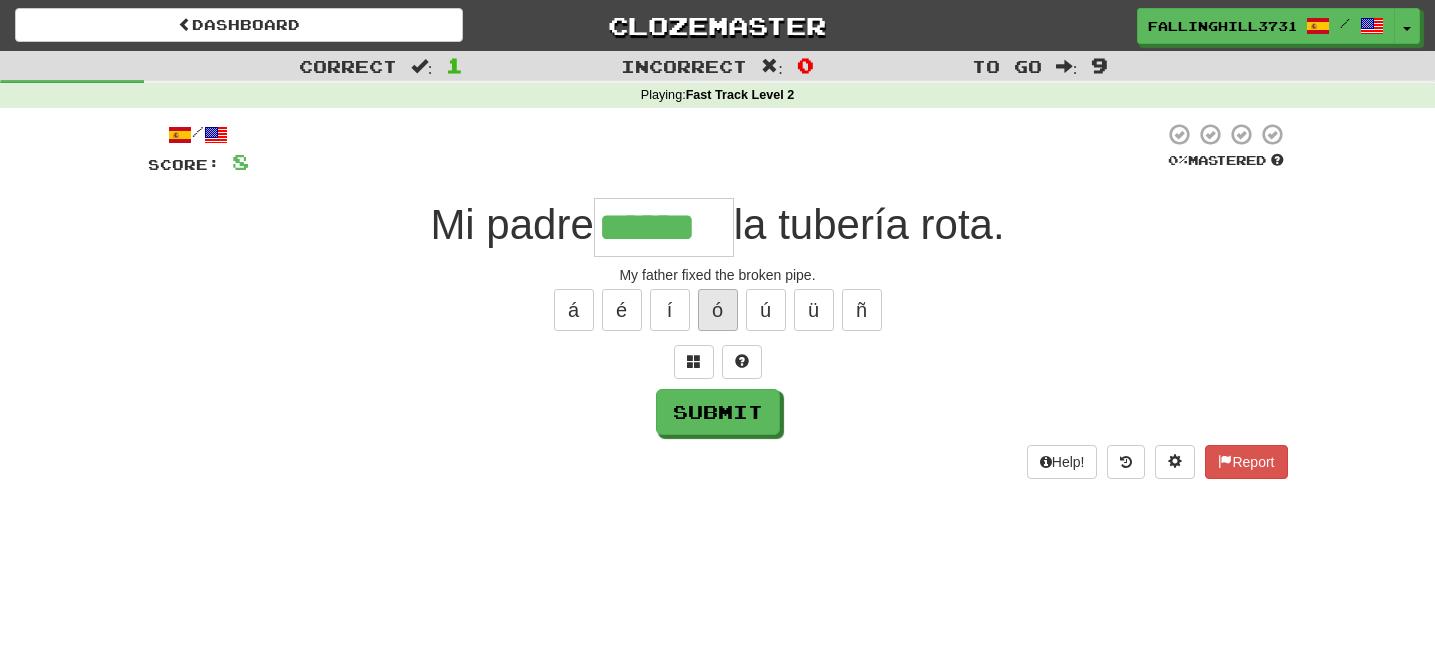 type on "*******" 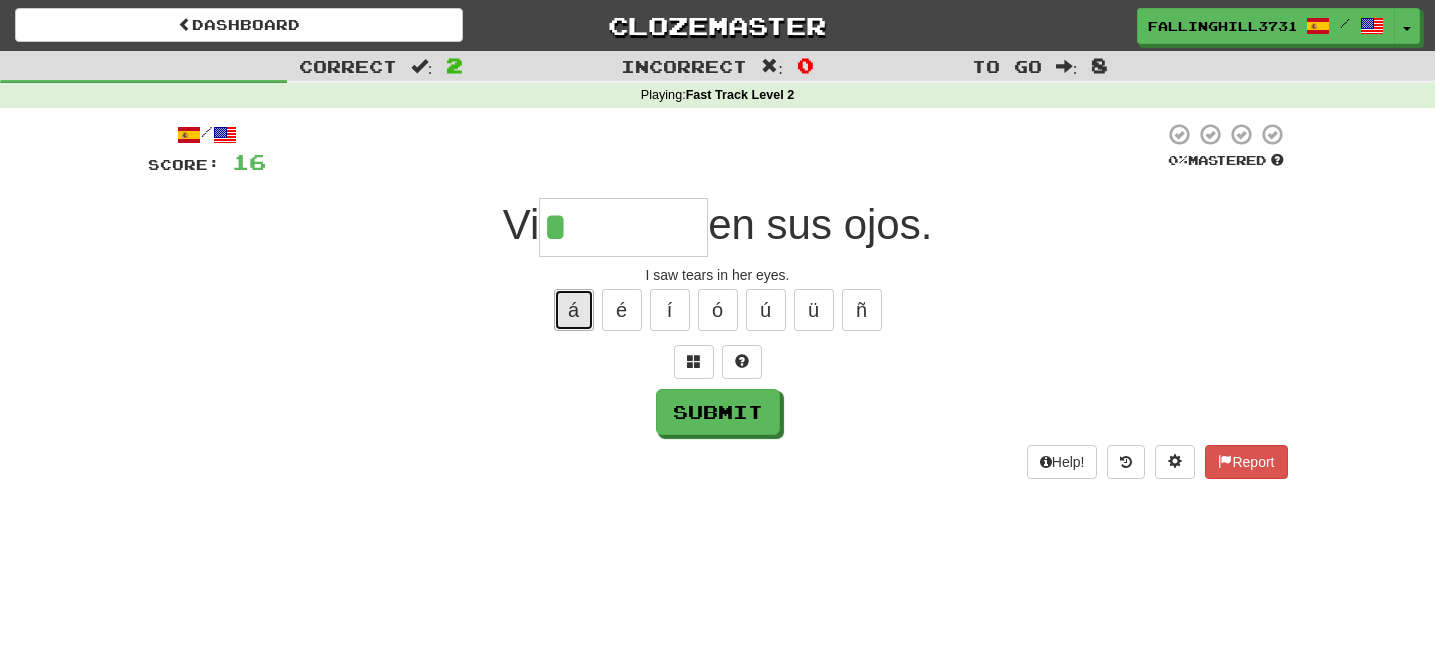 click on "á" at bounding box center [574, 310] 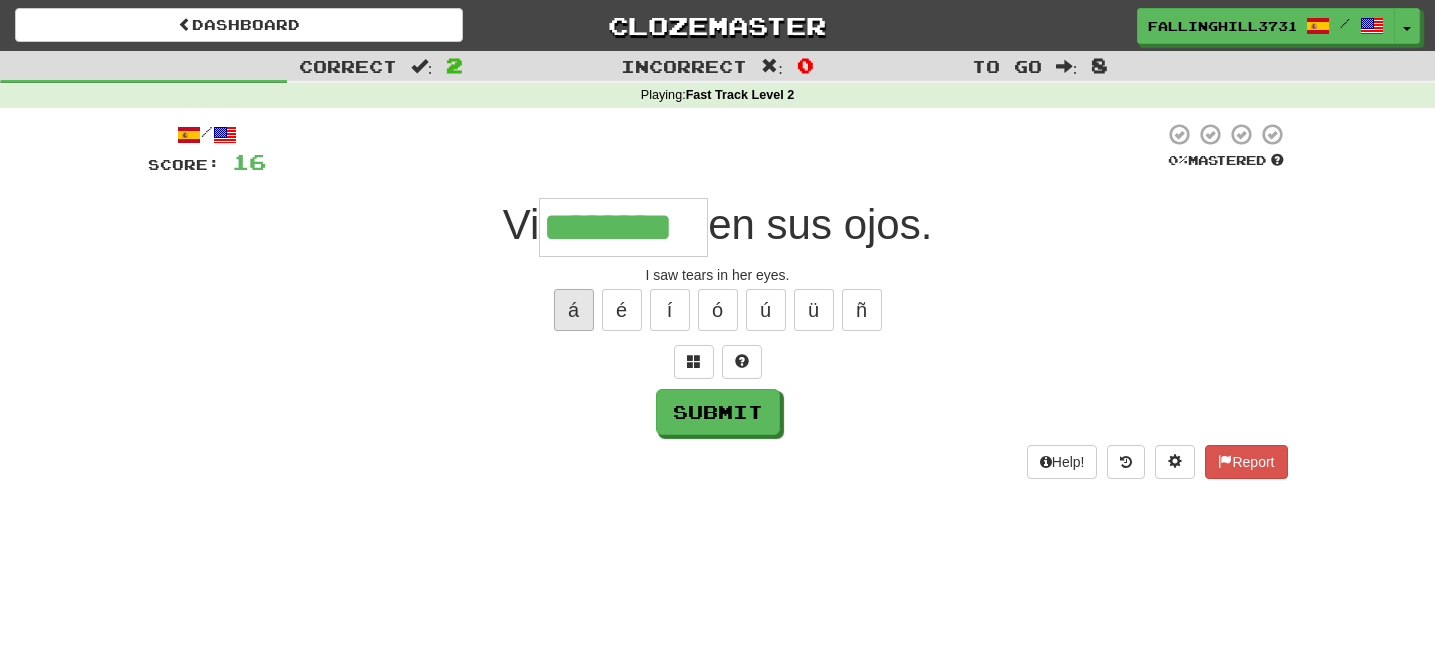 type on "********" 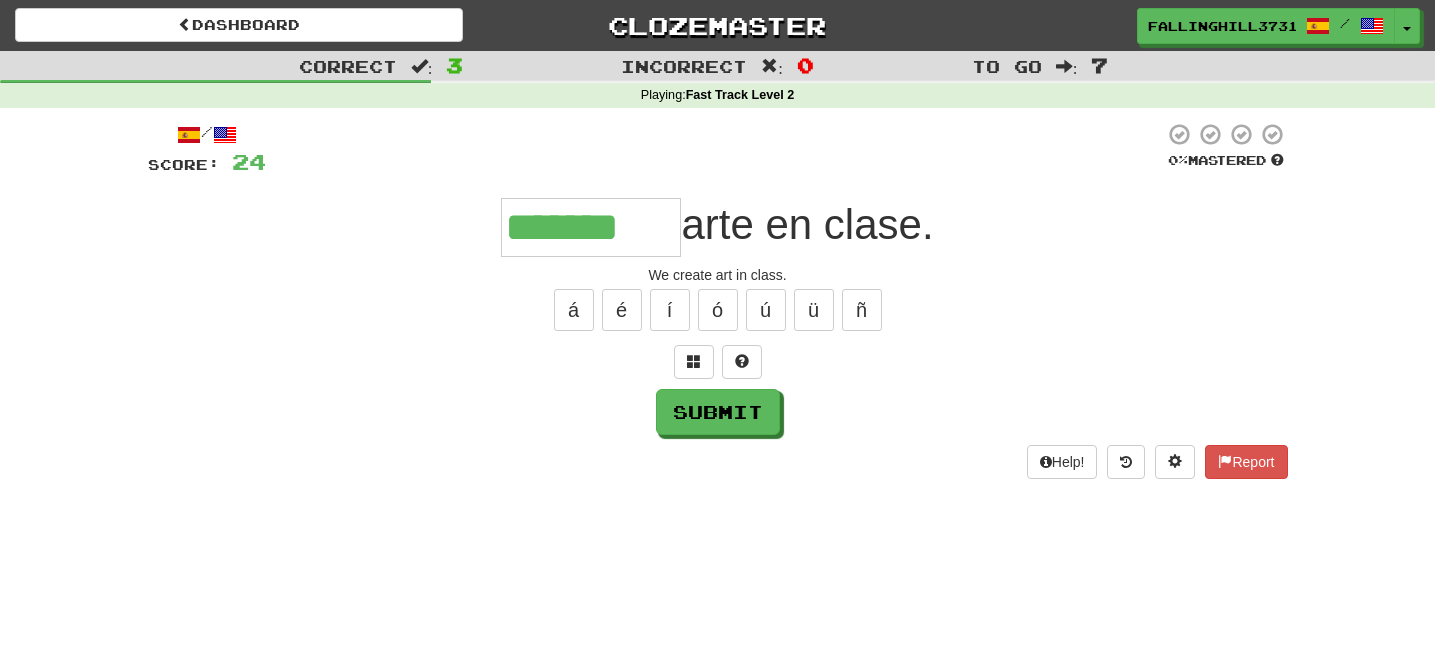 type on "*******" 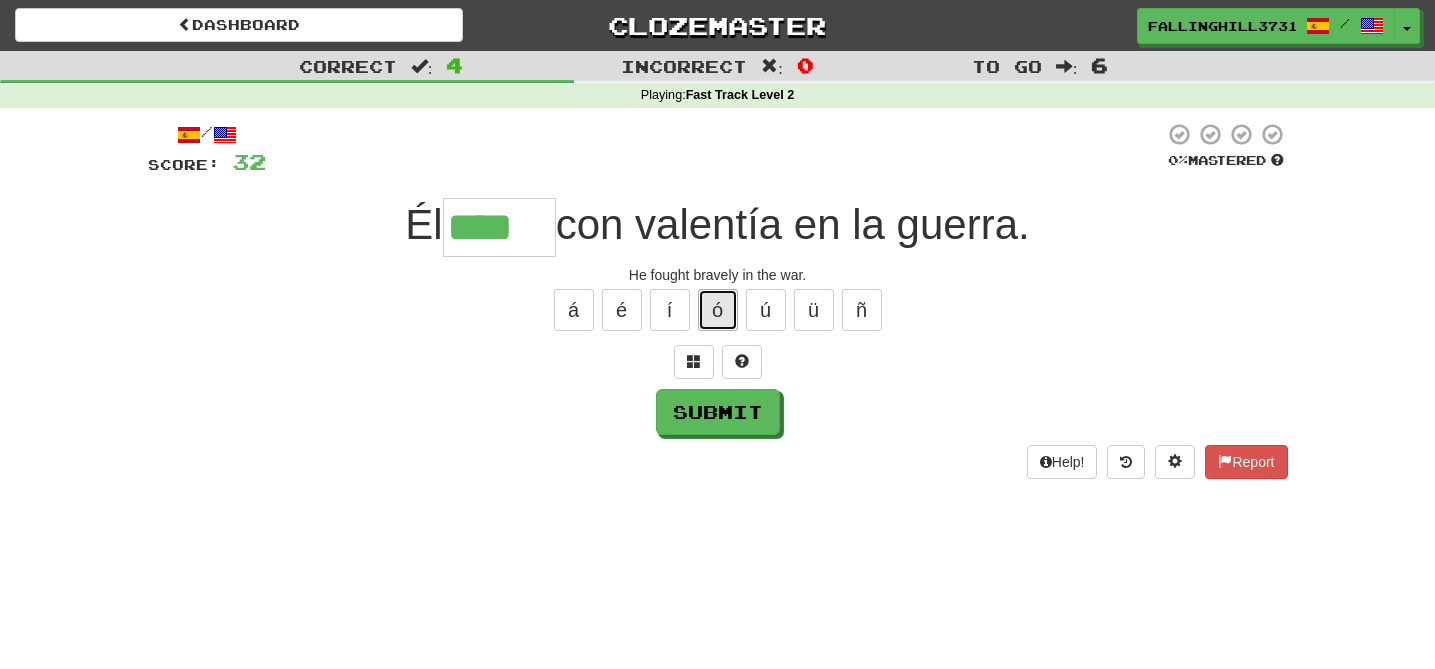 click on "ó" at bounding box center [718, 310] 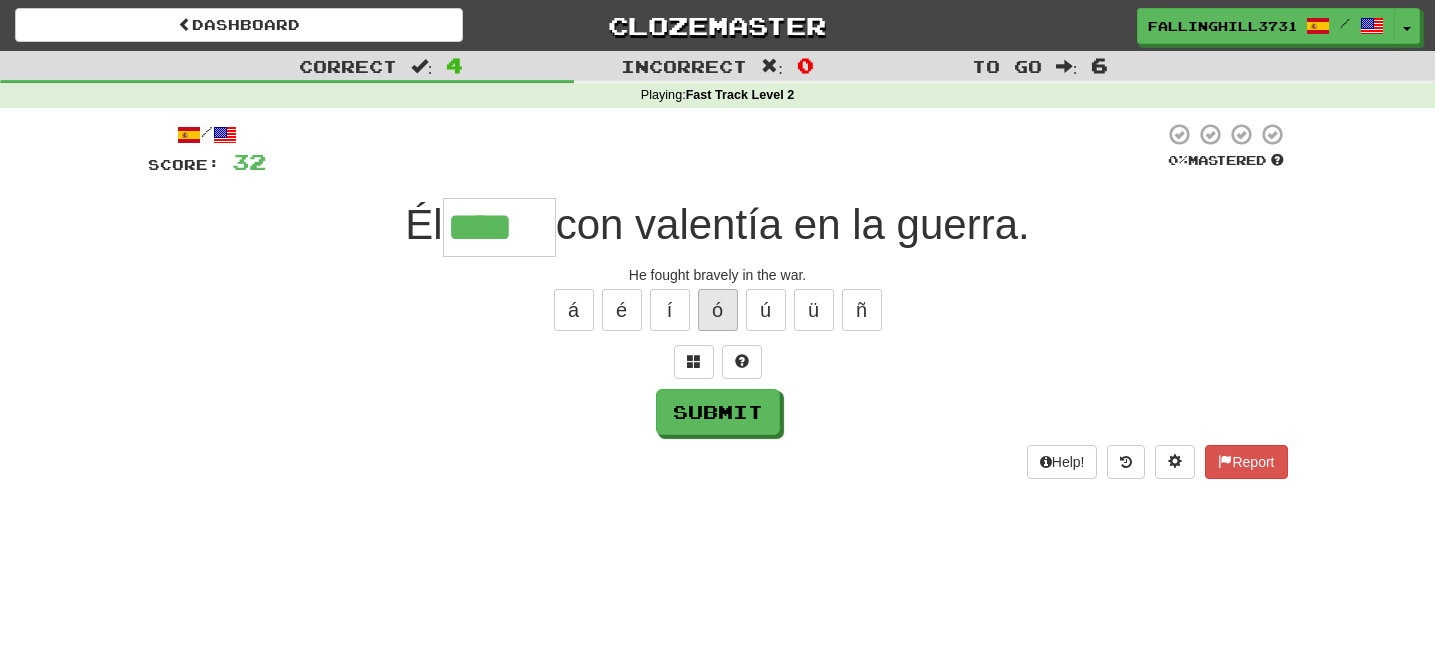 type on "*****" 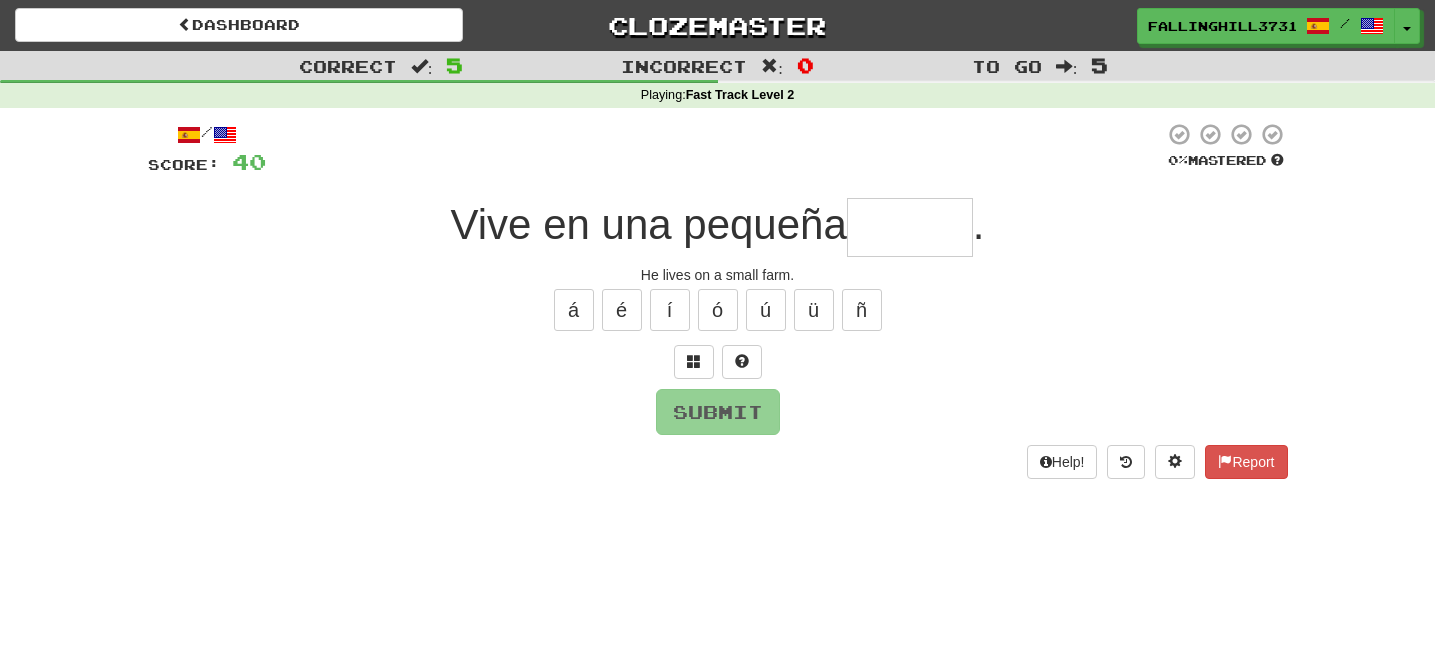 type on "*" 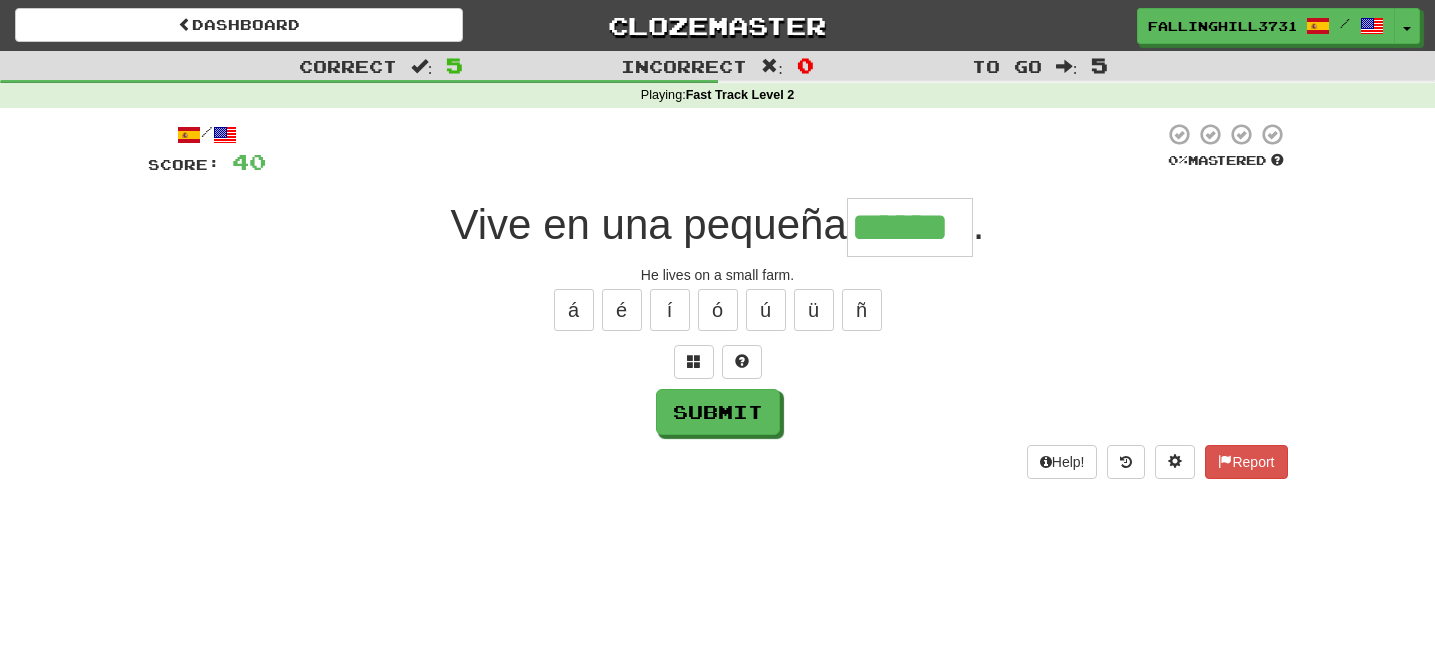 type on "******" 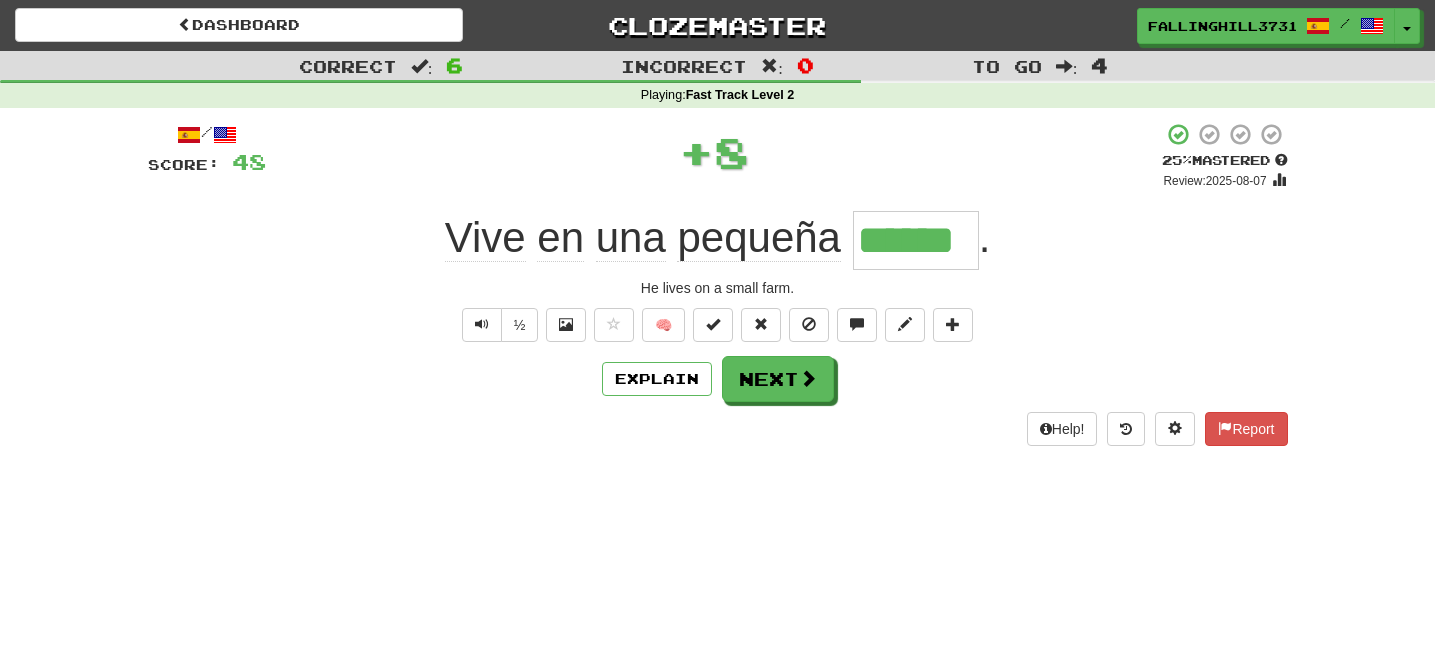 type 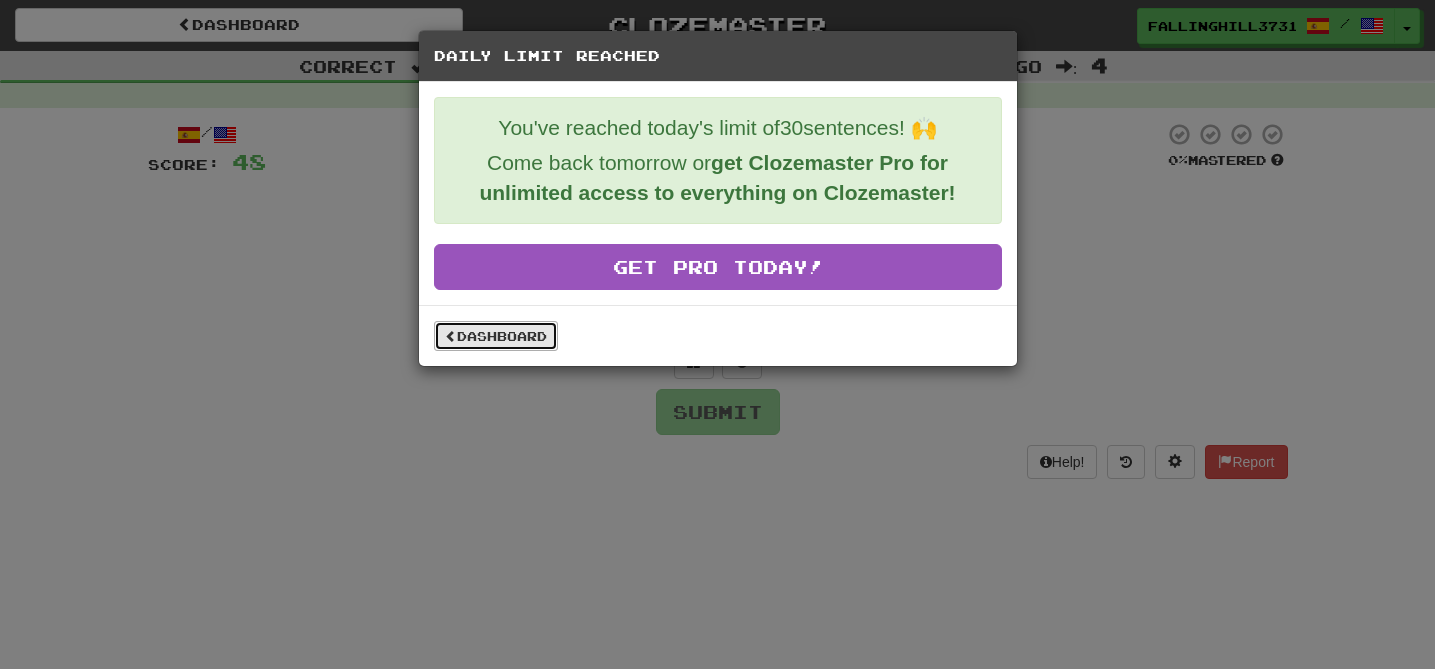 click on "Dashboard" at bounding box center (496, 336) 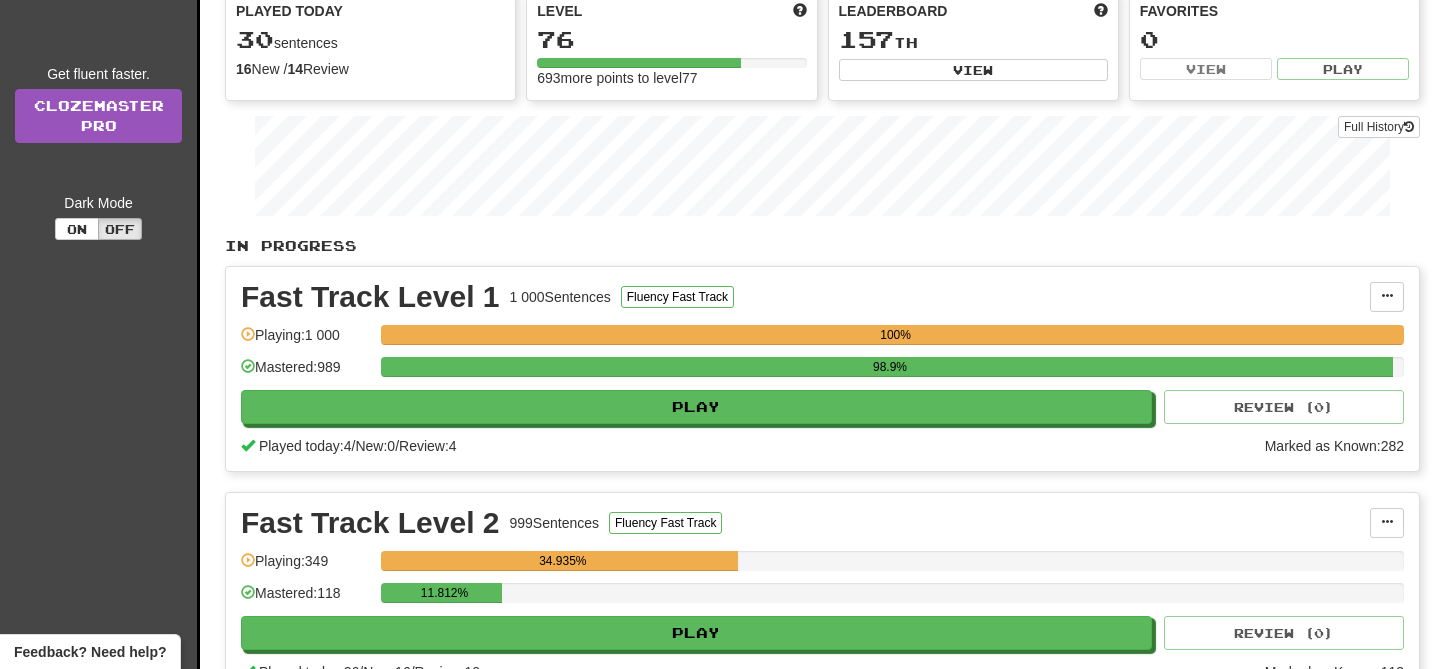scroll, scrollTop: 0, scrollLeft: 0, axis: both 